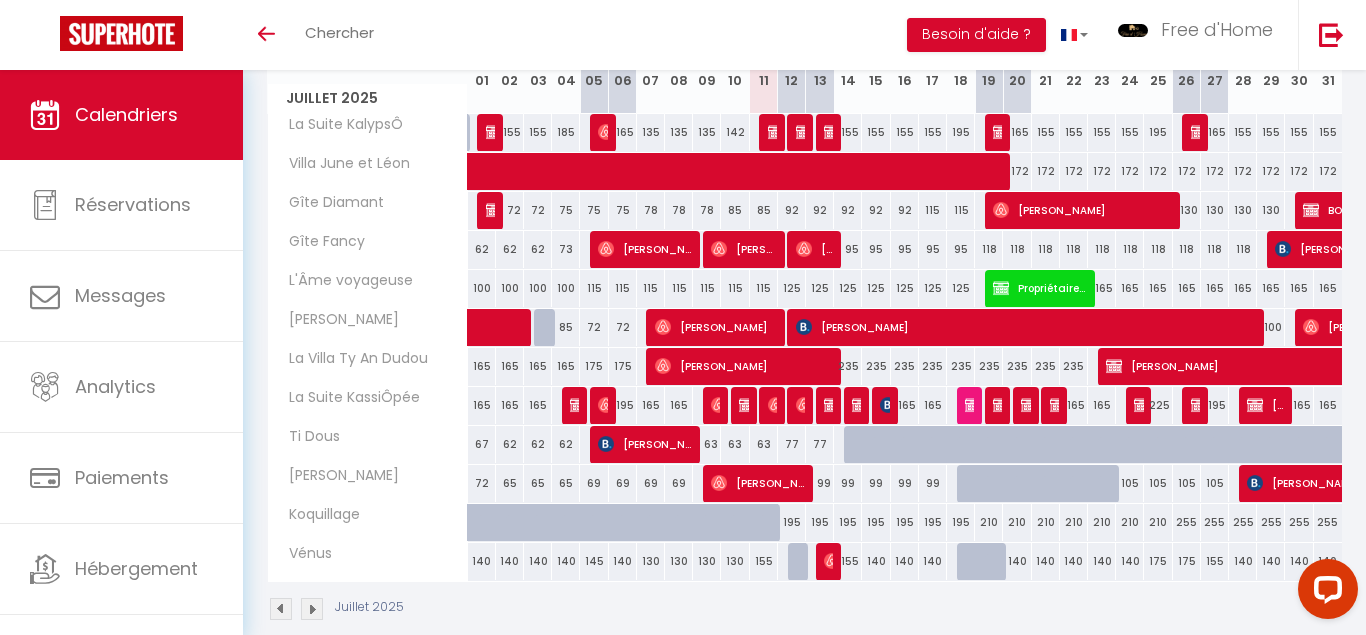 scroll, scrollTop: 0, scrollLeft: 0, axis: both 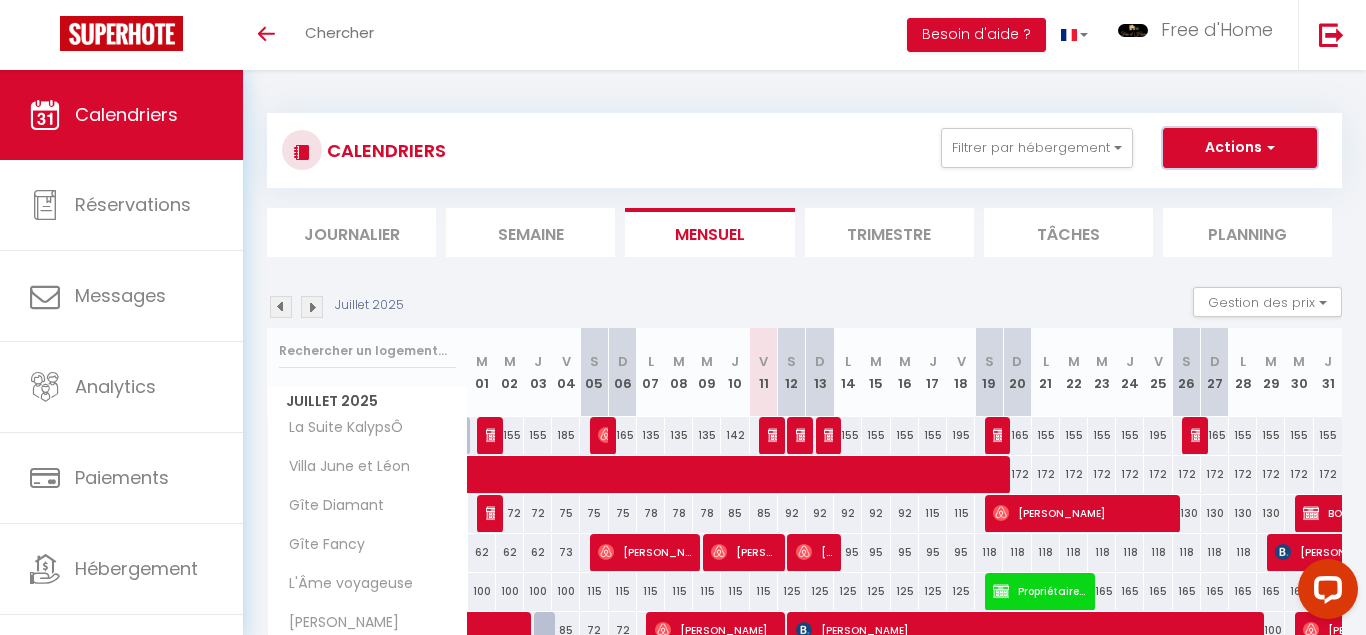 click on "Actions" at bounding box center [1240, 148] 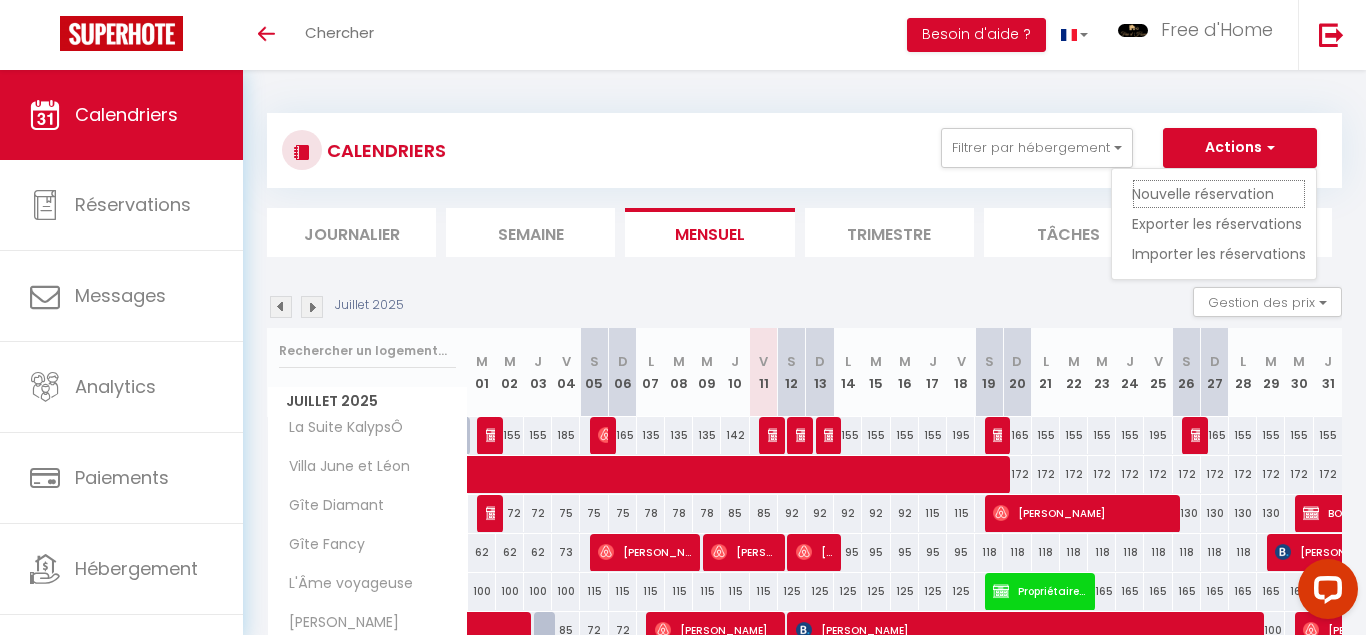 click on "Nouvelle réservation" at bounding box center (1219, 194) 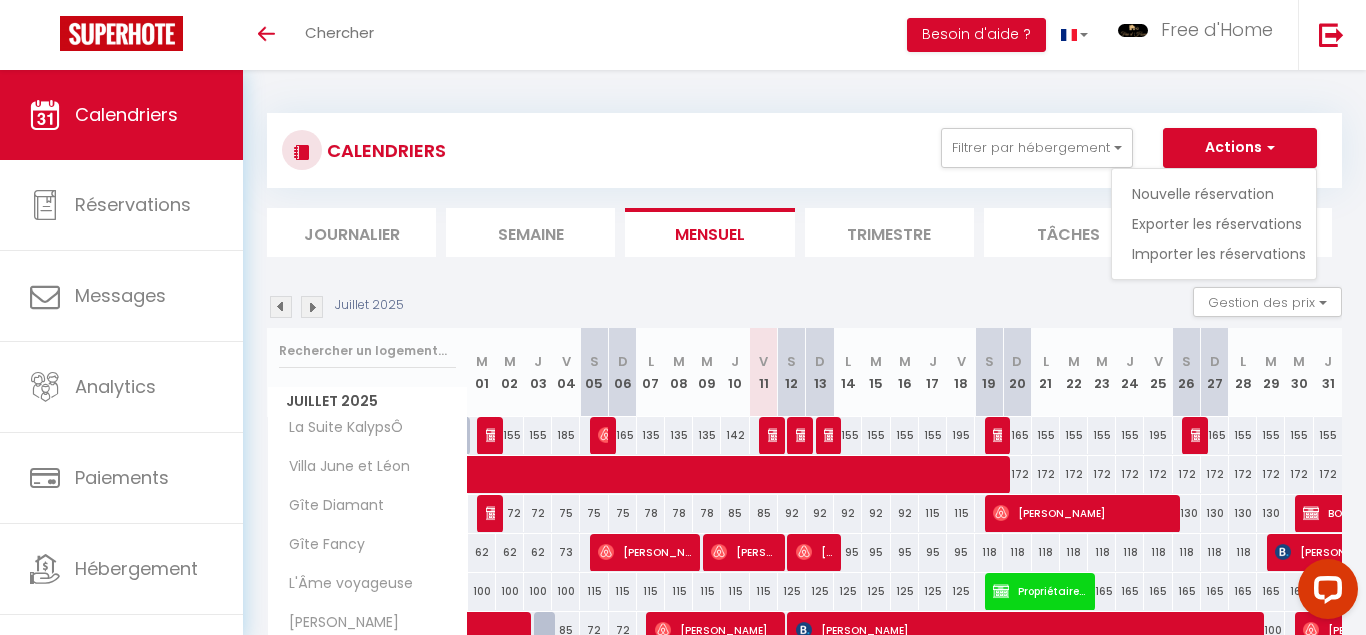 select 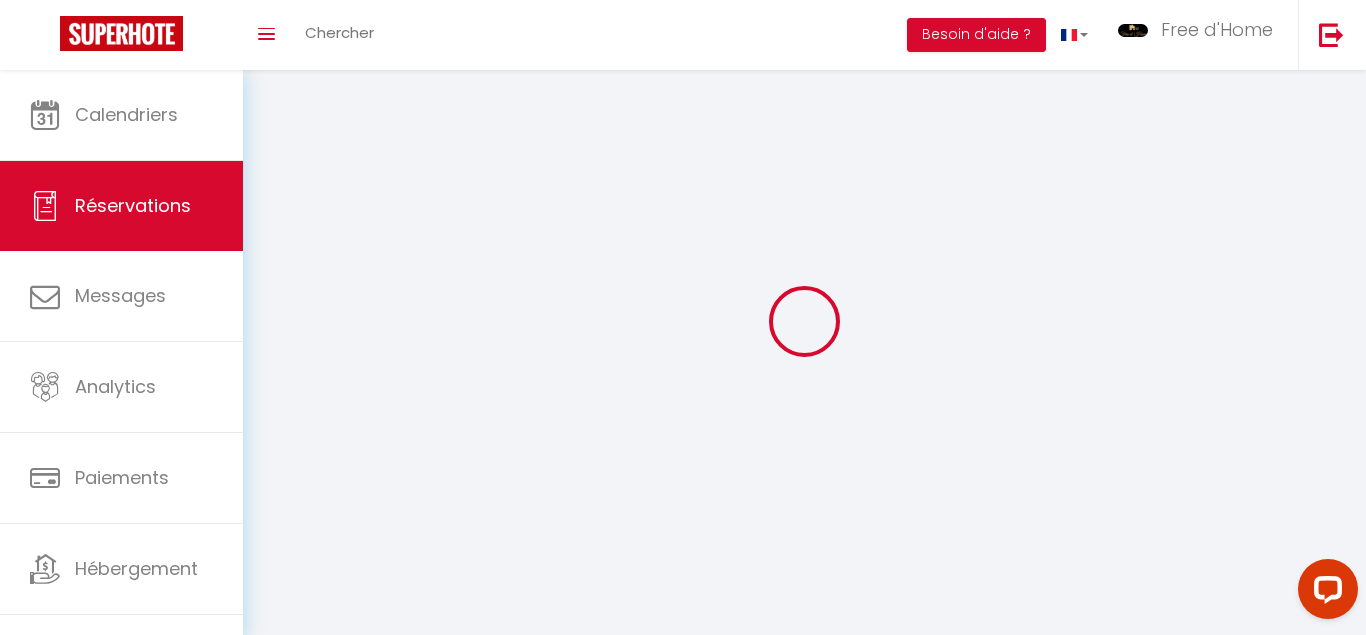 select 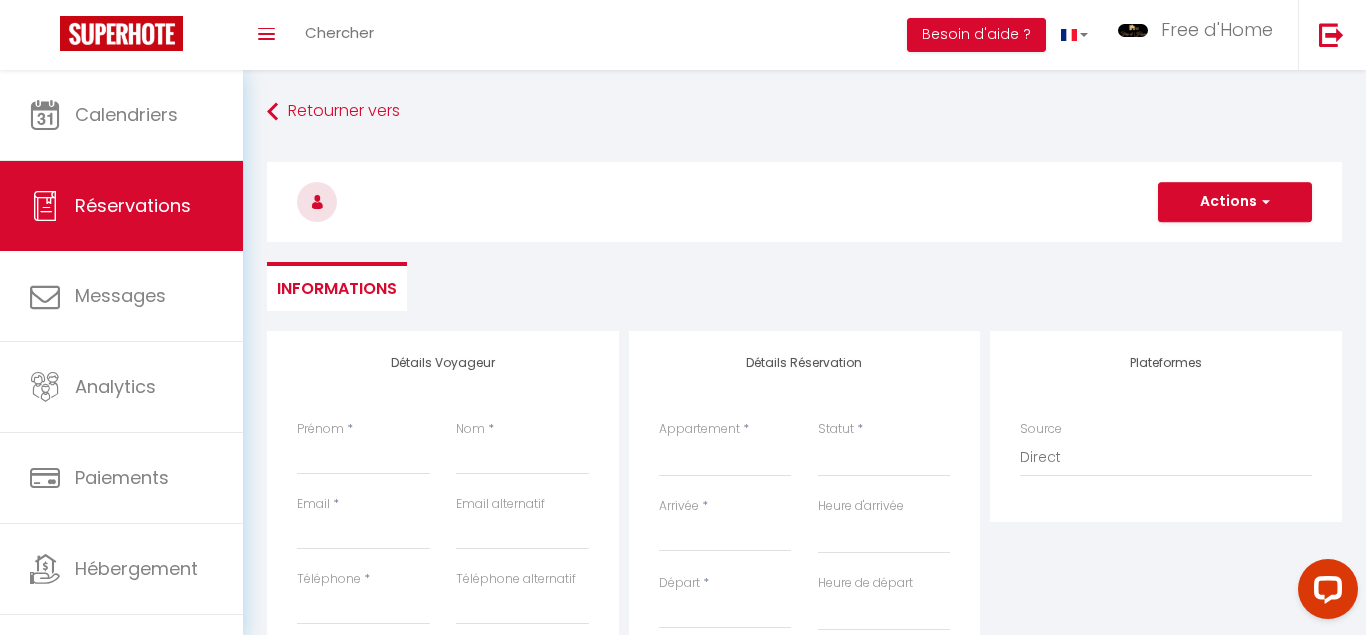 select 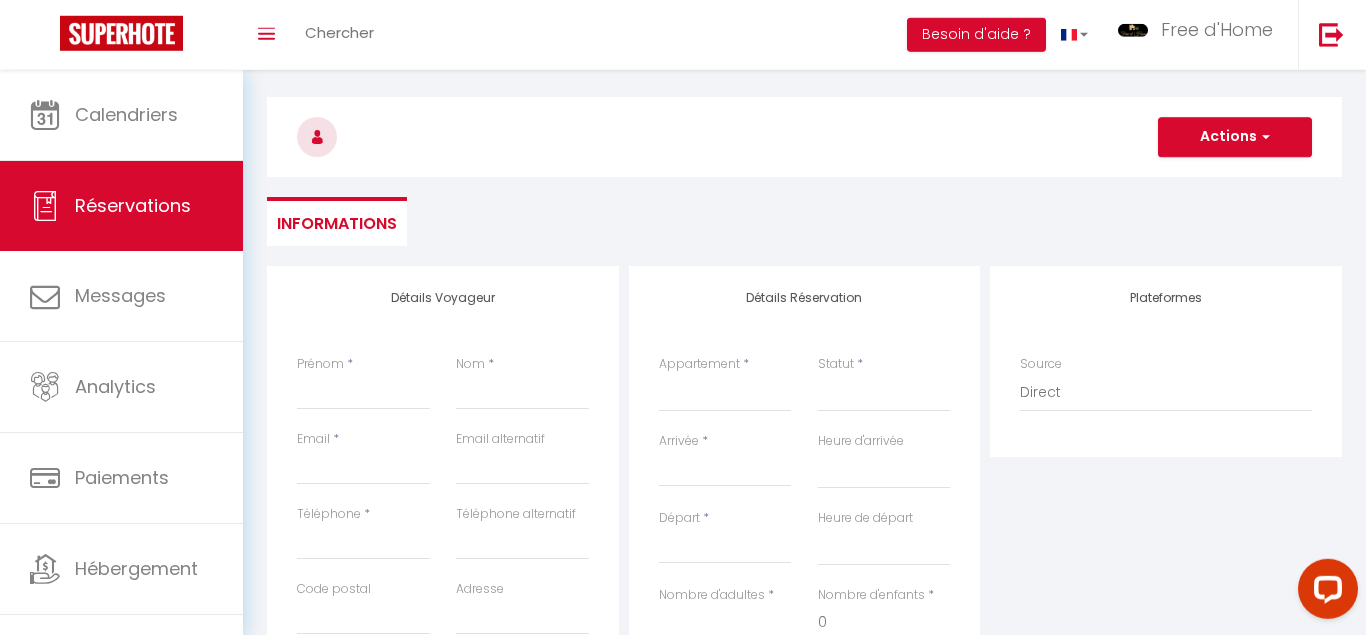scroll, scrollTop: 102, scrollLeft: 0, axis: vertical 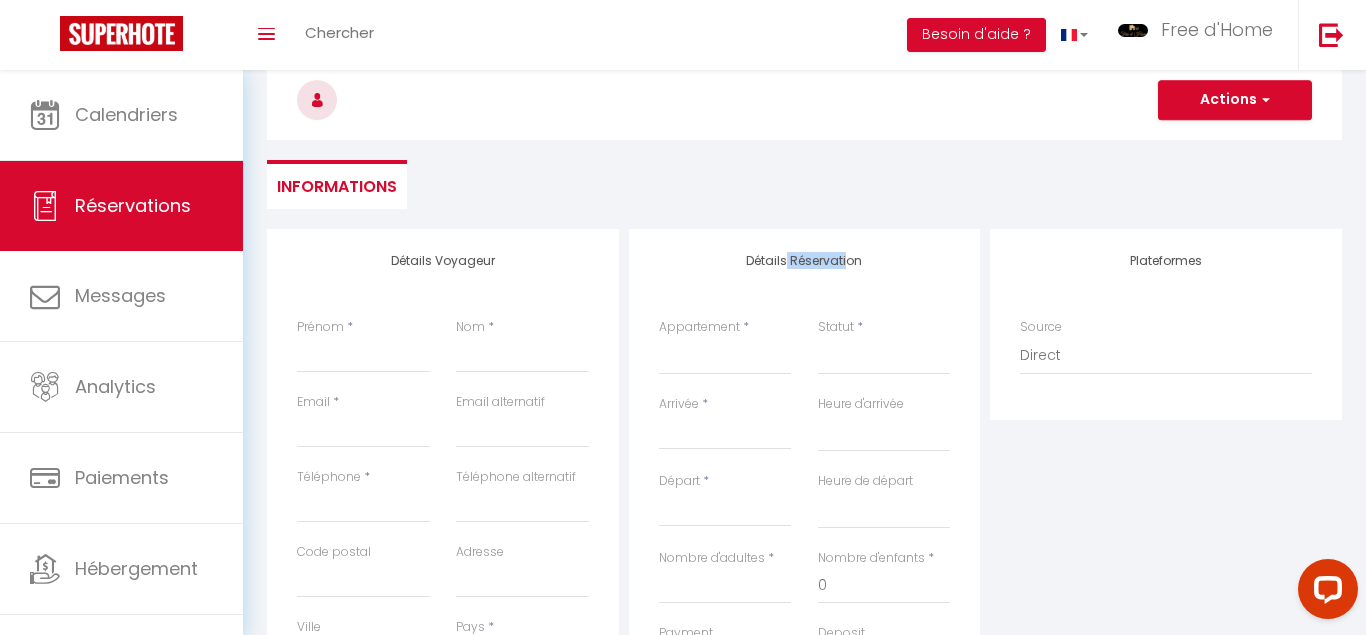drag, startPoint x: 787, startPoint y: 258, endPoint x: 861, endPoint y: 261, distance: 74.06078 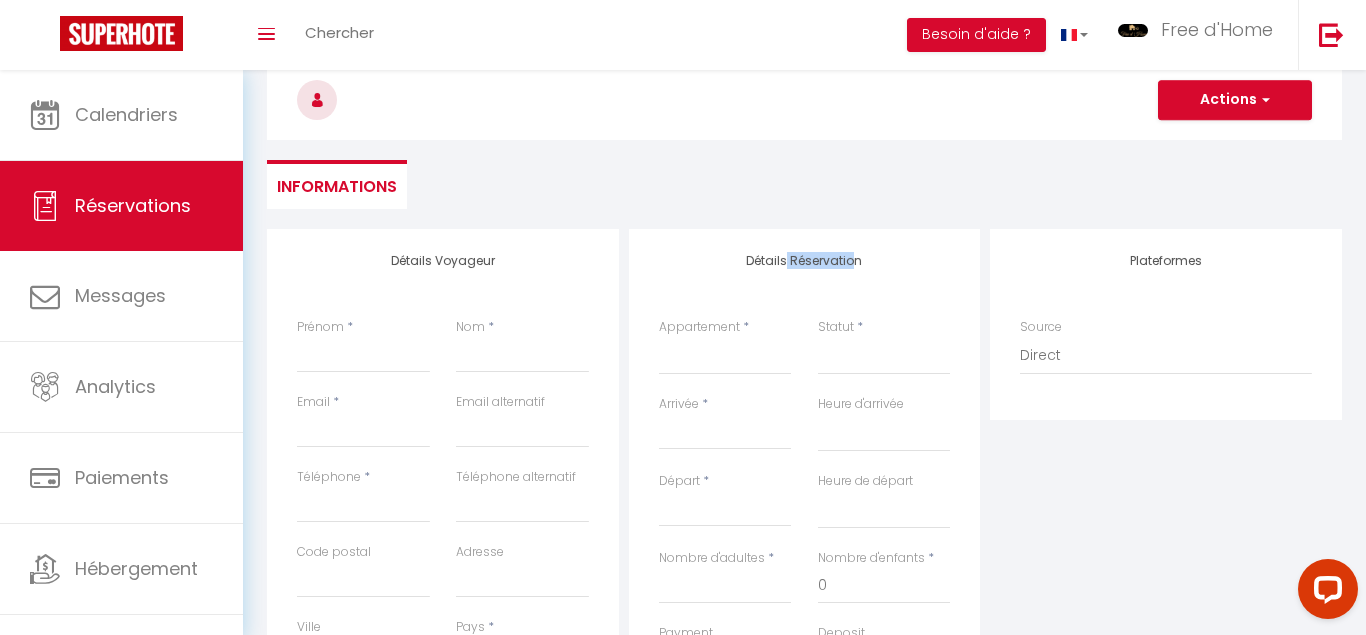 click on "Détails Réservation" at bounding box center [805, 261] 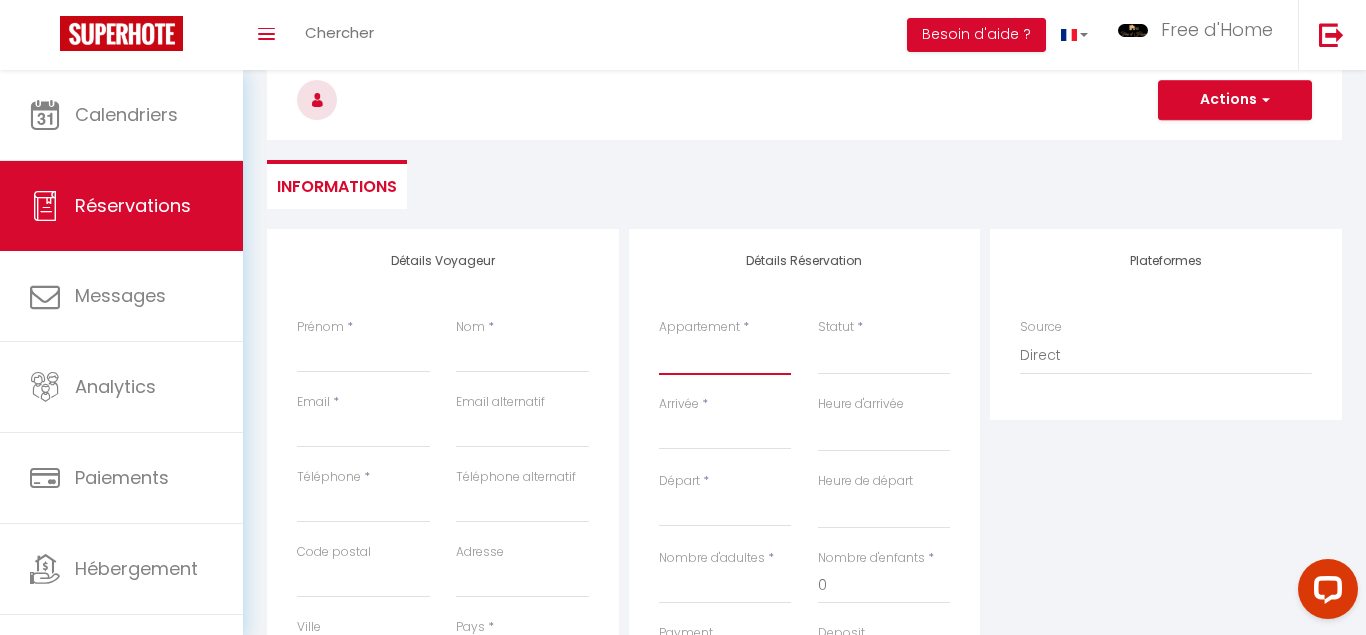 select on "69373" 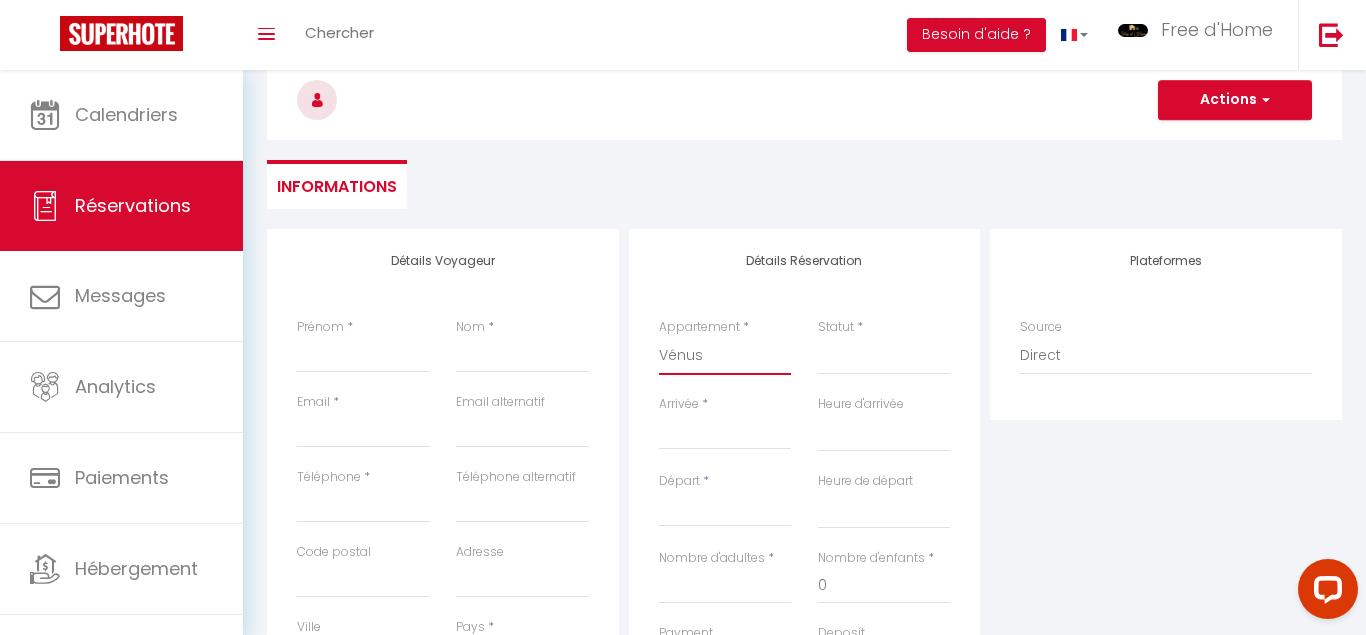 click on "Vénus" at bounding box center [0, 0] 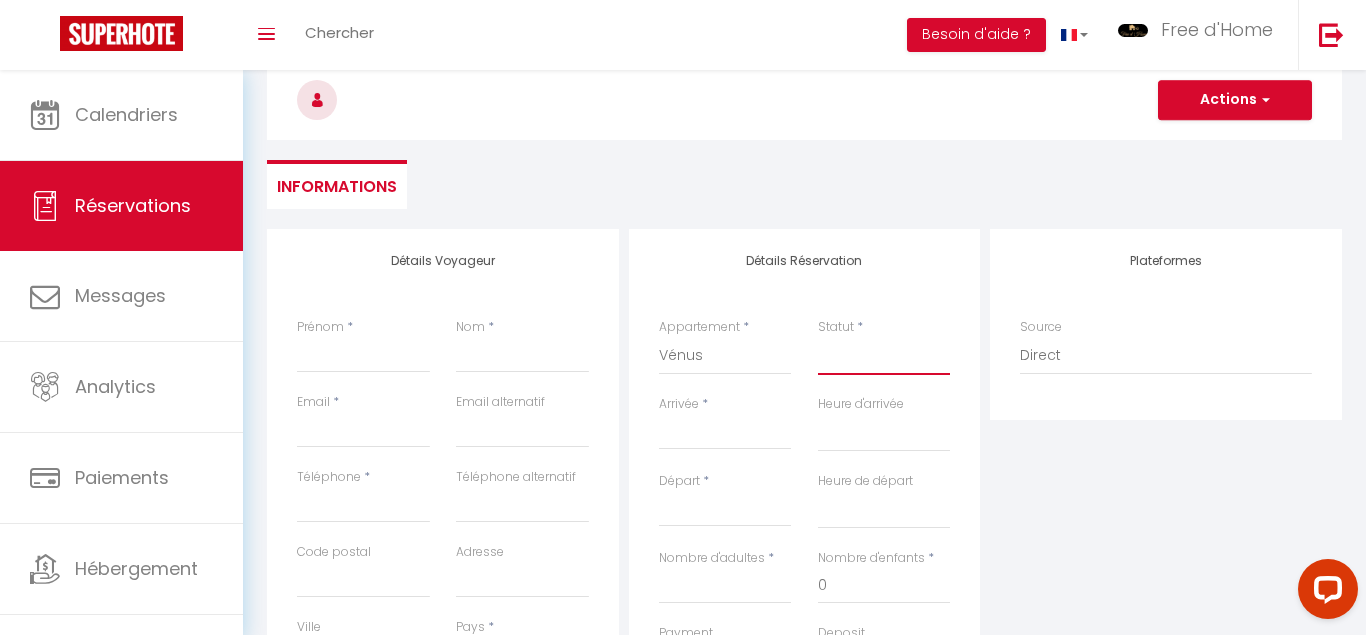 click on "Confirmé Non Confirmé [PERSON_NAME] par le voyageur No Show Request" at bounding box center (884, 356) 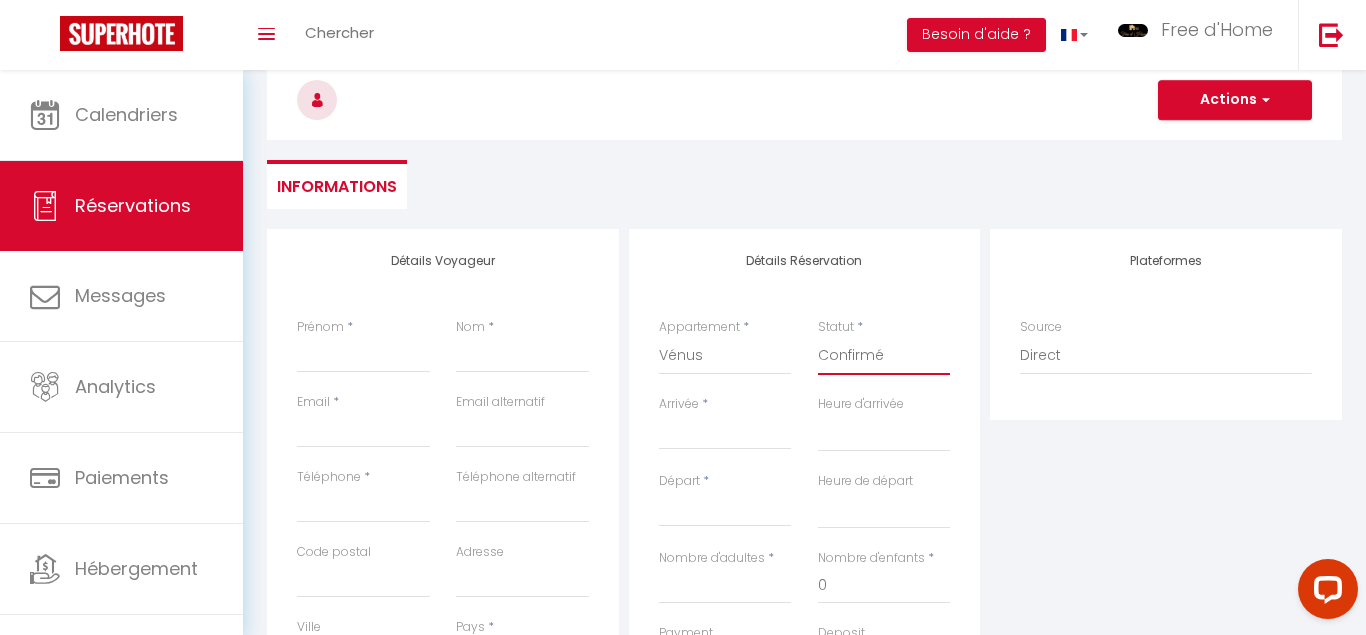 select 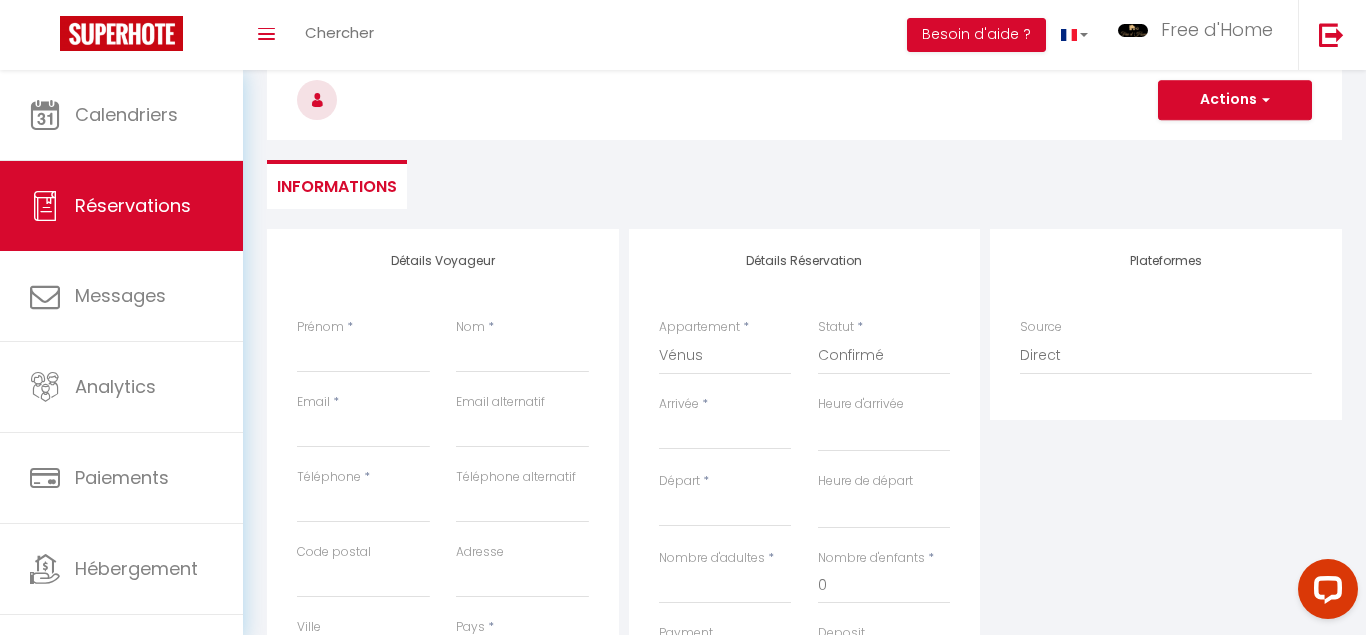 click on "Arrivée" at bounding box center [725, 434] 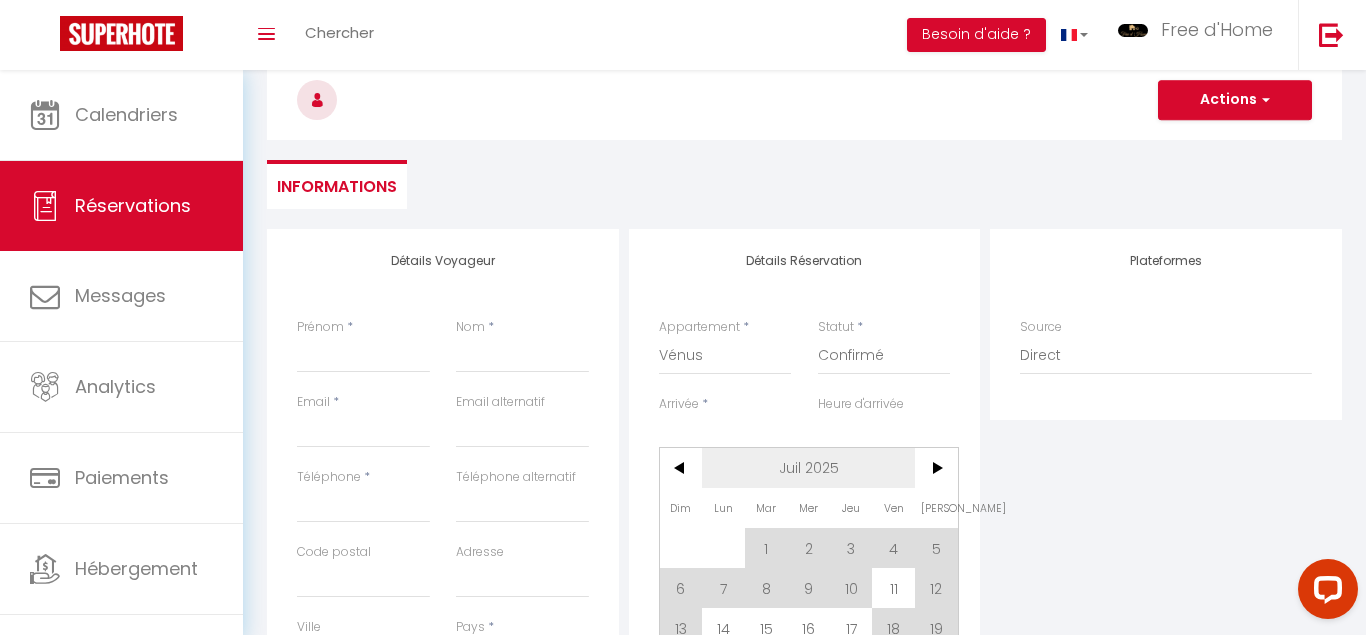 scroll, scrollTop: 204, scrollLeft: 0, axis: vertical 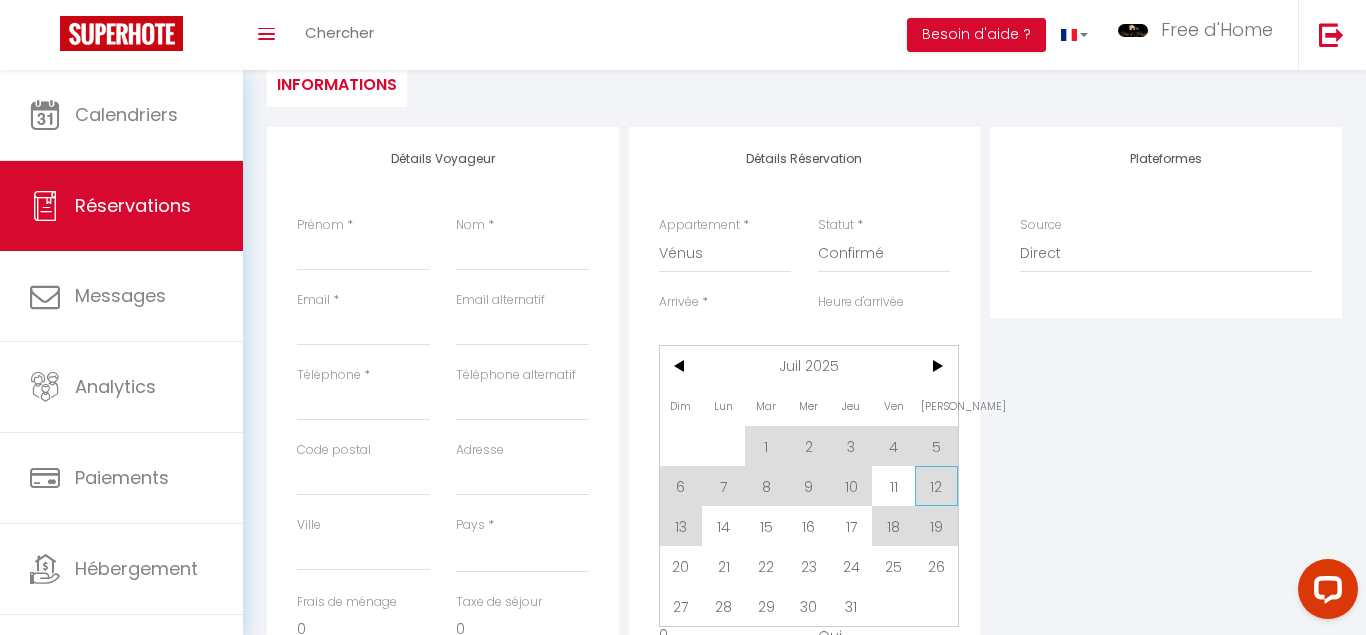 click on "12" at bounding box center (936, 486) 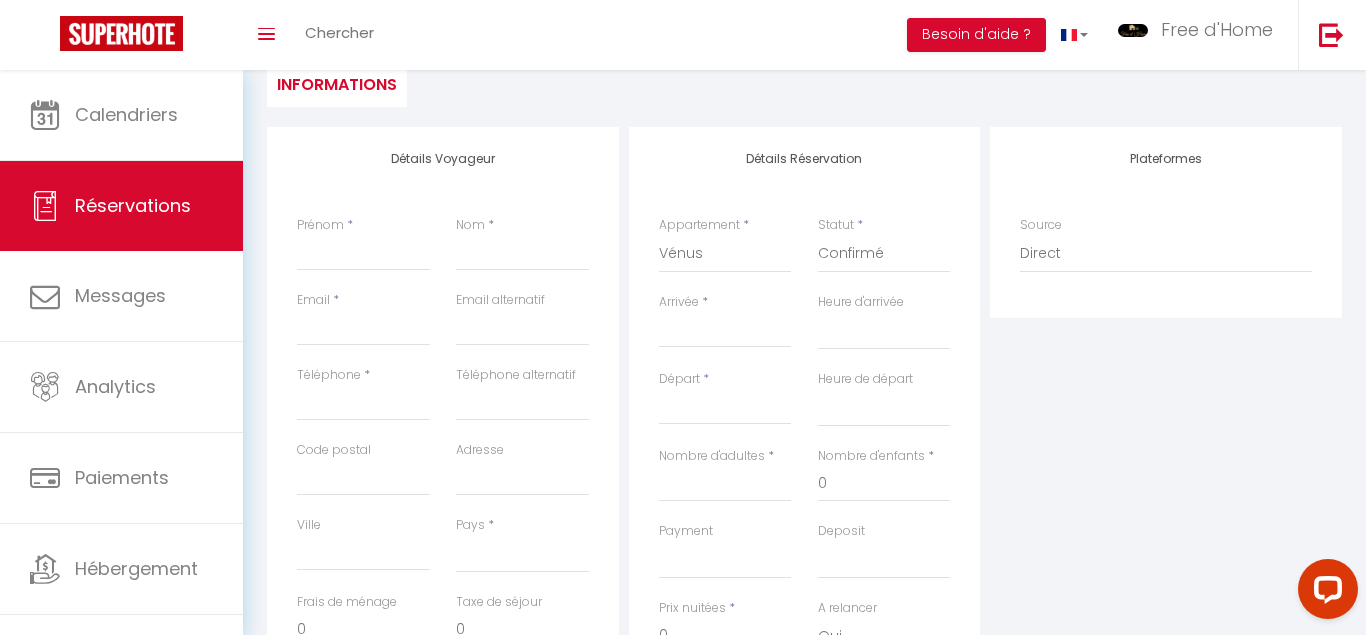 select 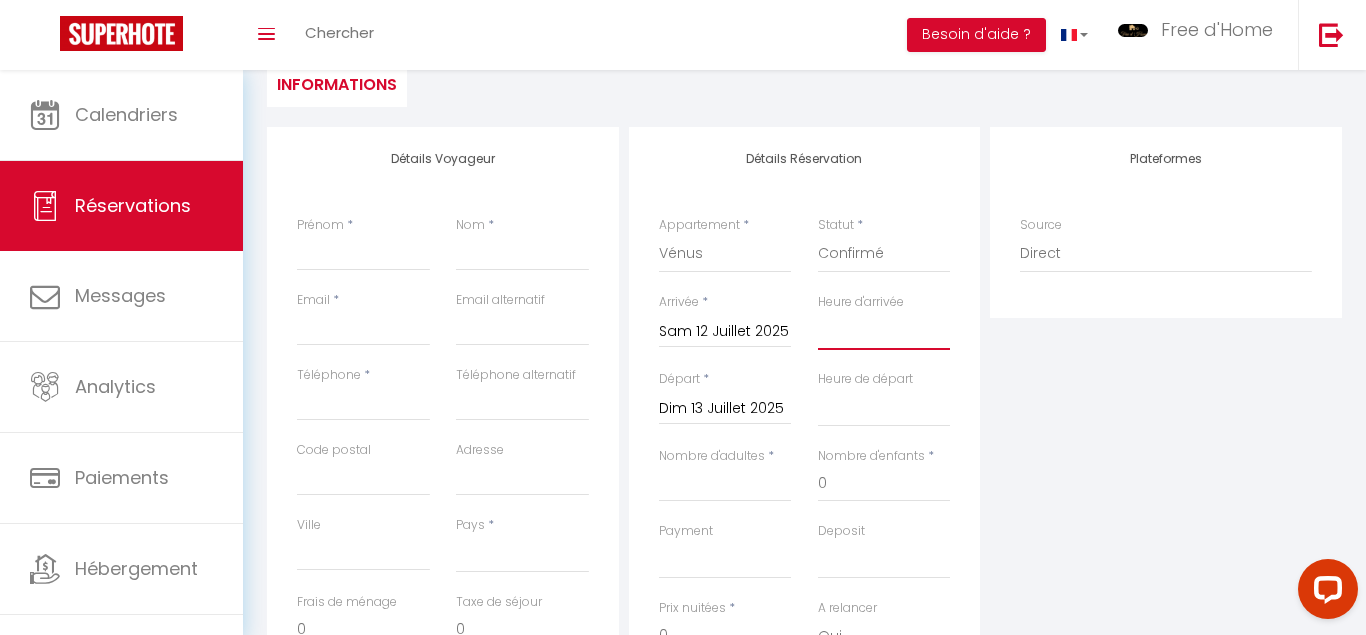 click on "00:00 00:30 01:00 01:30 02:00 02:30 03:00 03:30 04:00 04:30 05:00 05:30 06:00 06:30 07:00 07:30 08:00 08:30 09:00 09:30 10:00 10:30 11:00 11:30 12:00 12:30 13:00 13:30 14:00 14:30 15:00 15:30 16:00 16:30 17:00 17:30 18:00 18:30 19:00 19:30 20:00 20:30 21:00 21:30 22:00 22:30 23:00 23:30" at bounding box center (884, 331) 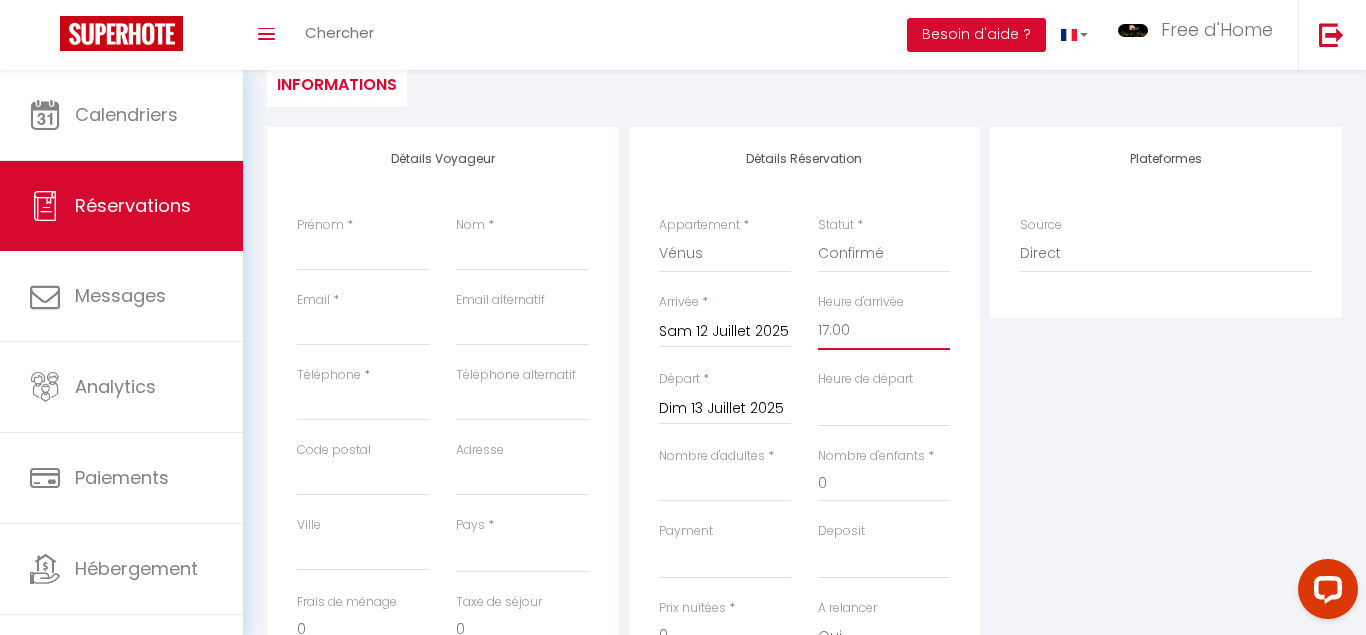 click on "17:00" at bounding box center [0, 0] 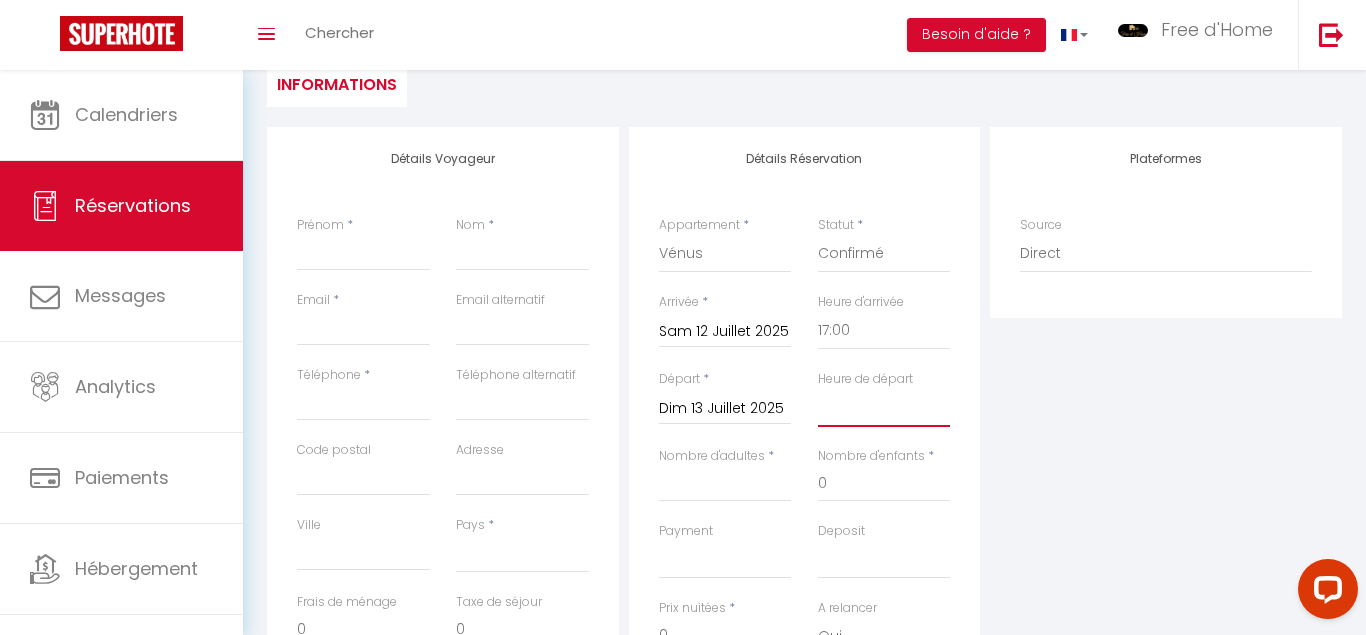 click on "00:00 00:30 01:00 01:30 02:00 02:30 03:00 03:30 04:00 04:30 05:00 05:30 06:00 06:30 07:00 07:30 08:00 08:30 09:00 09:30 10:00 10:30 11:00 11:30 12:00 12:30 13:00 13:30 14:00 14:30 15:00 15:30 16:00 16:30 17:00 17:30 18:00 18:30 19:00 19:30 20:00 20:30 21:00 21:30 22:00 22:30 23:00 23:30" at bounding box center (884, 408) 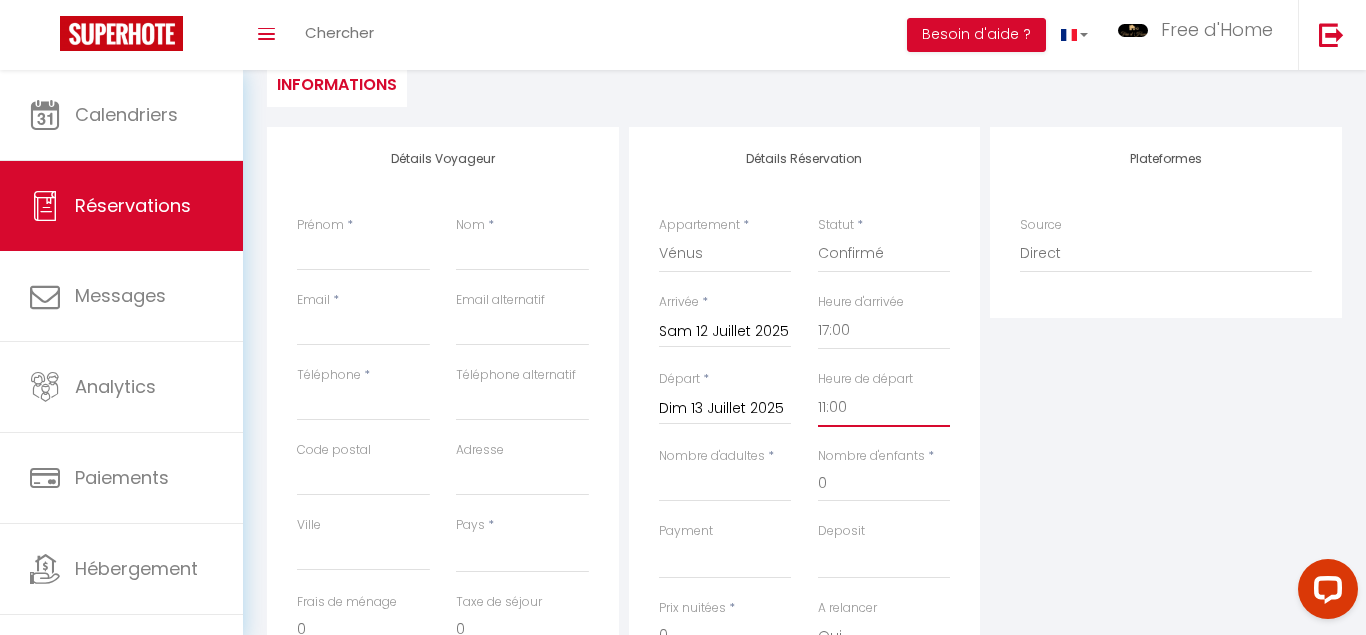 click on "11:00" at bounding box center (0, 0) 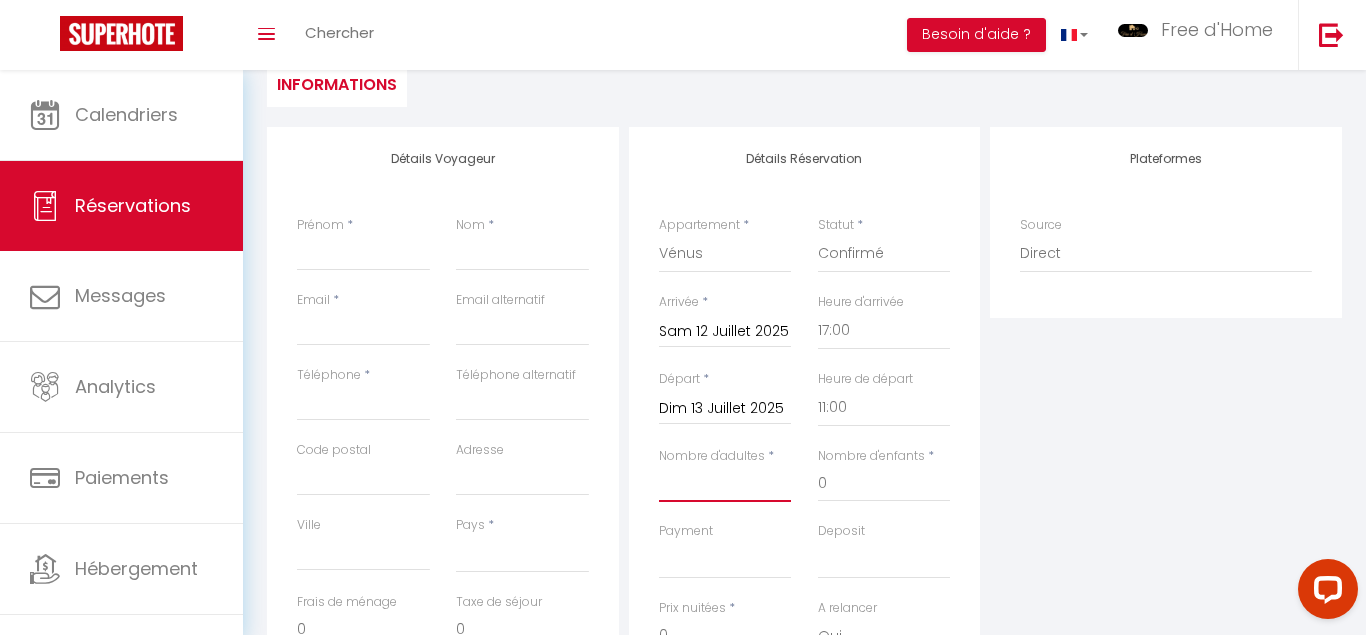 click on "Nombre d'adultes" at bounding box center (725, 484) 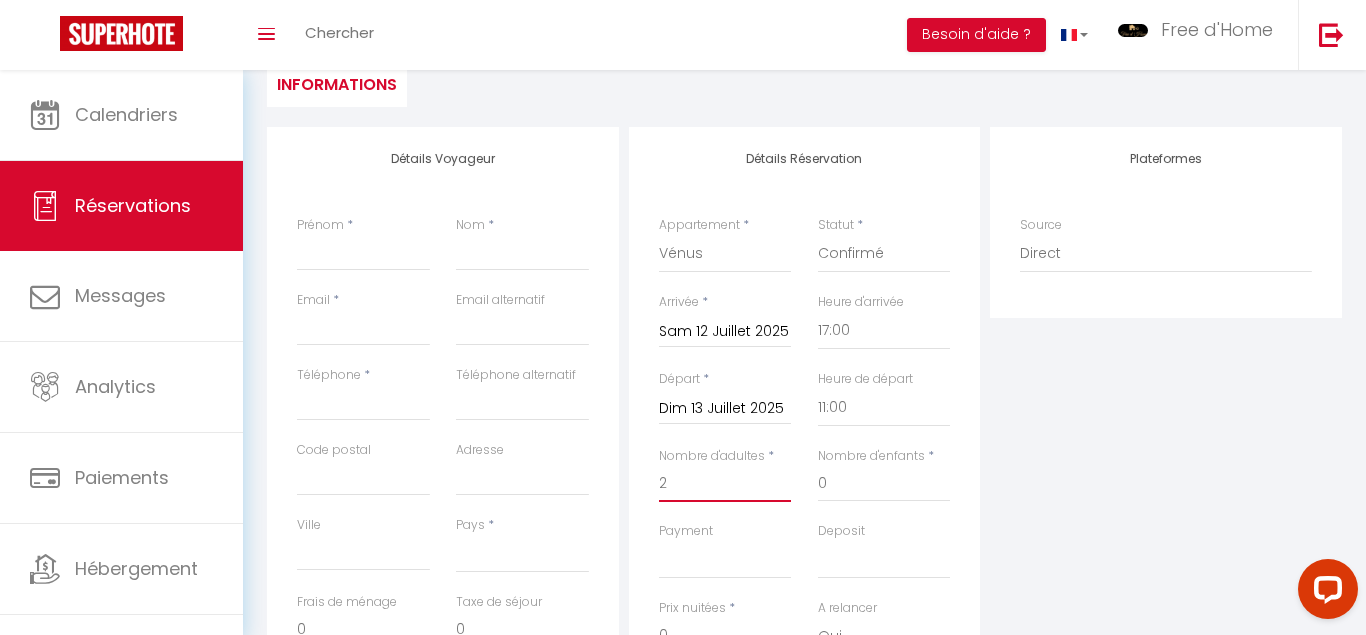 select 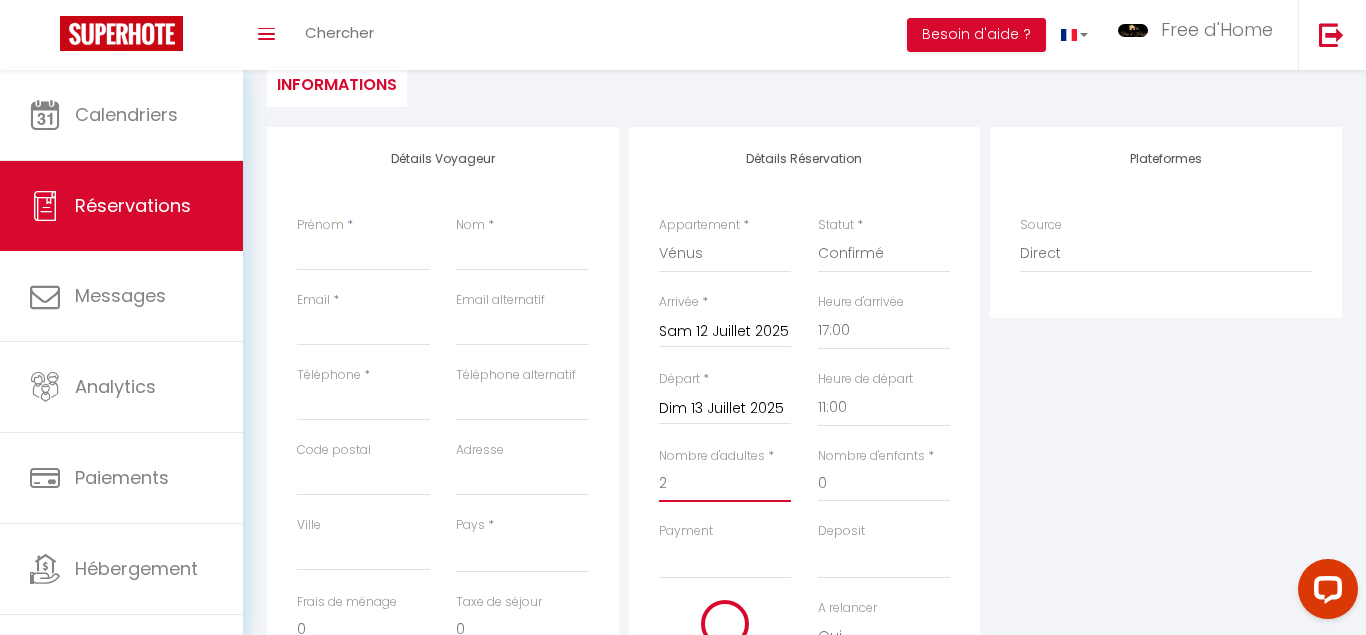 select 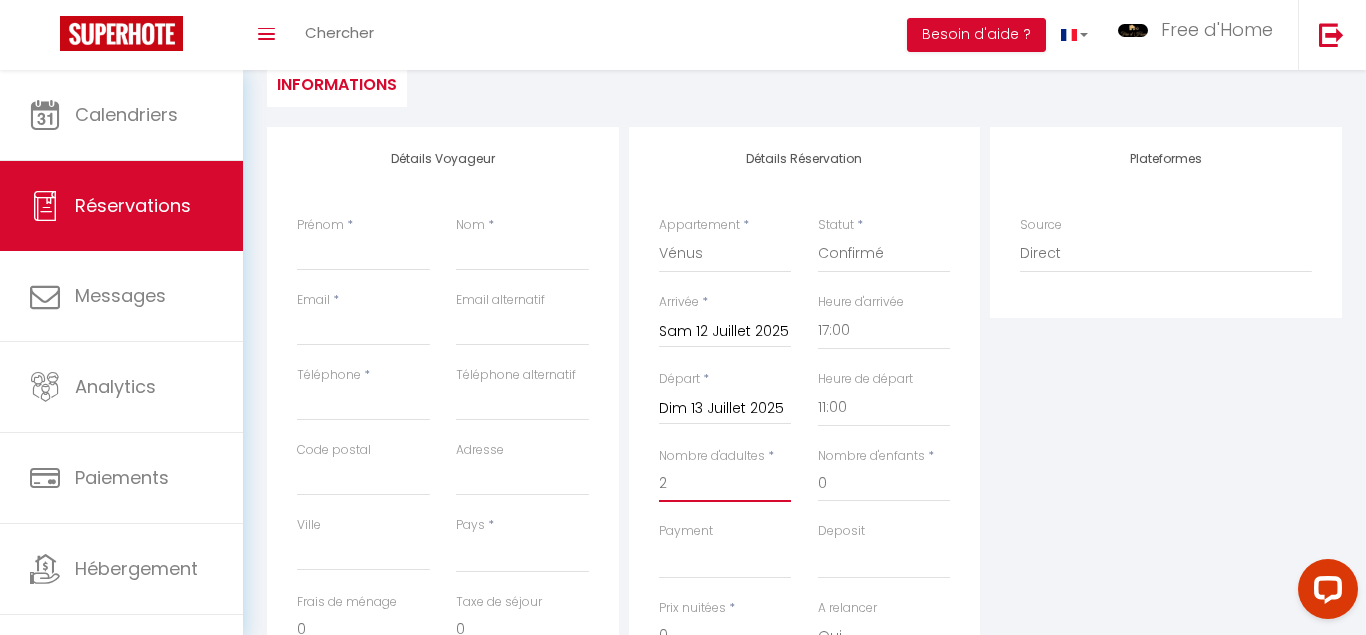 type on "2" 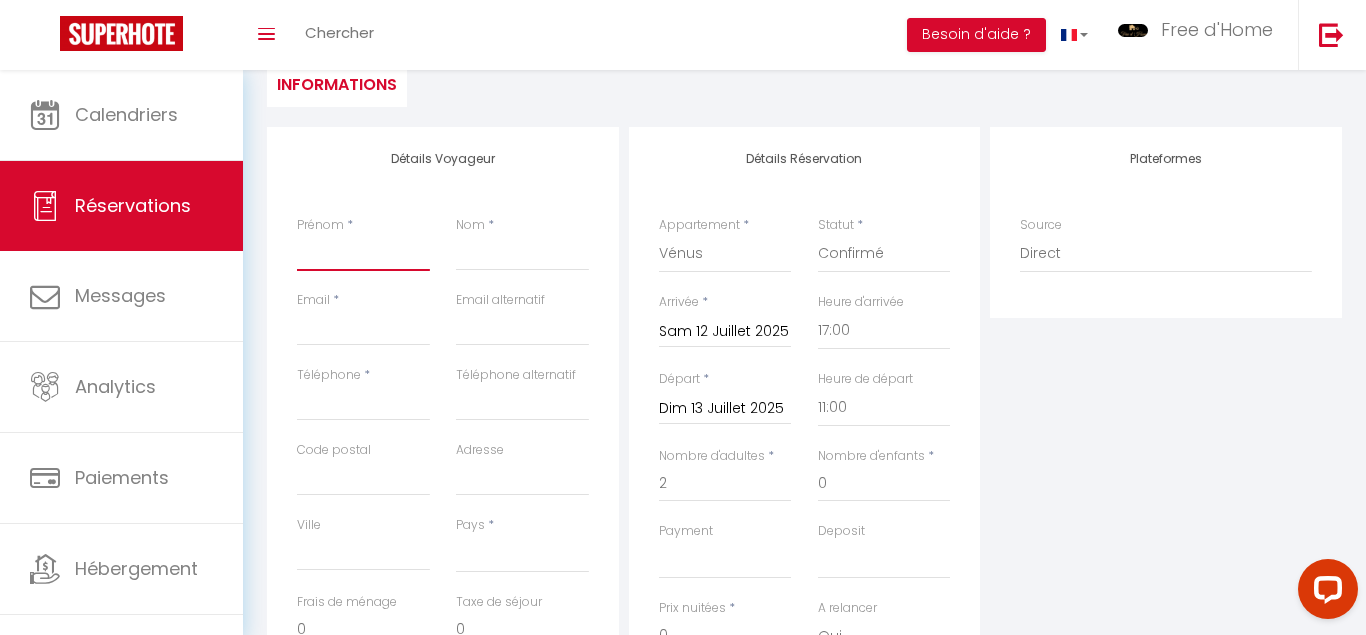 click on "Prénom" at bounding box center (363, 253) 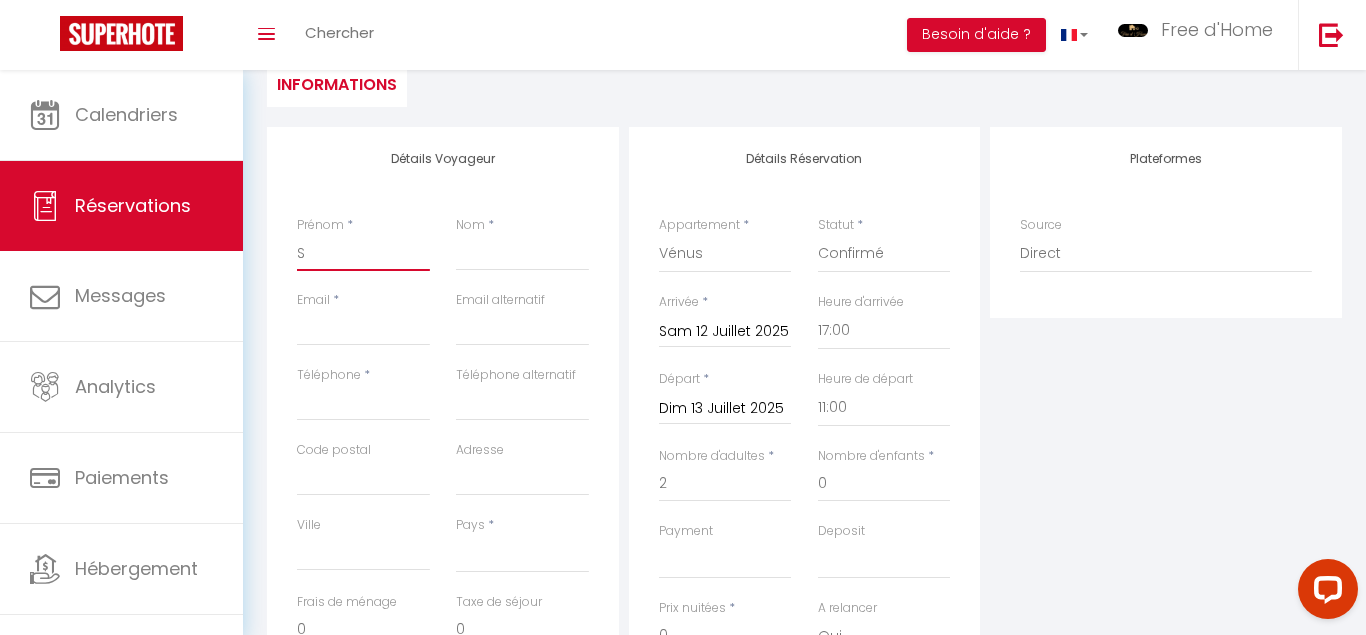 select 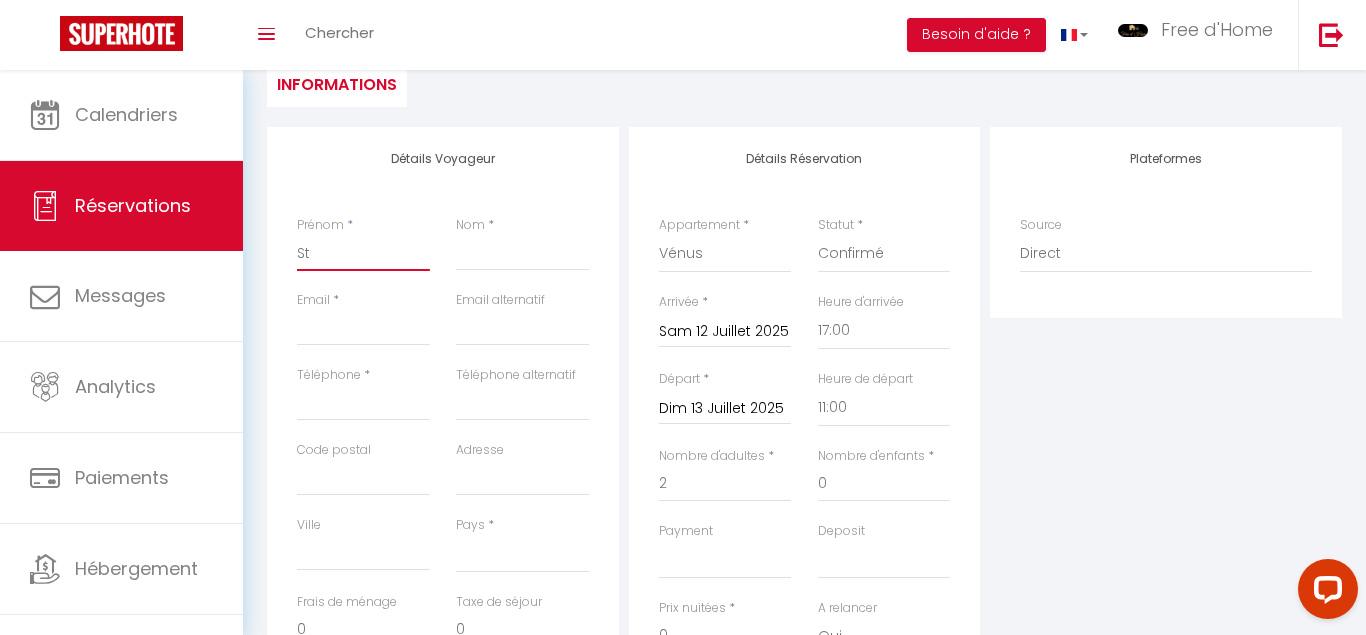 select 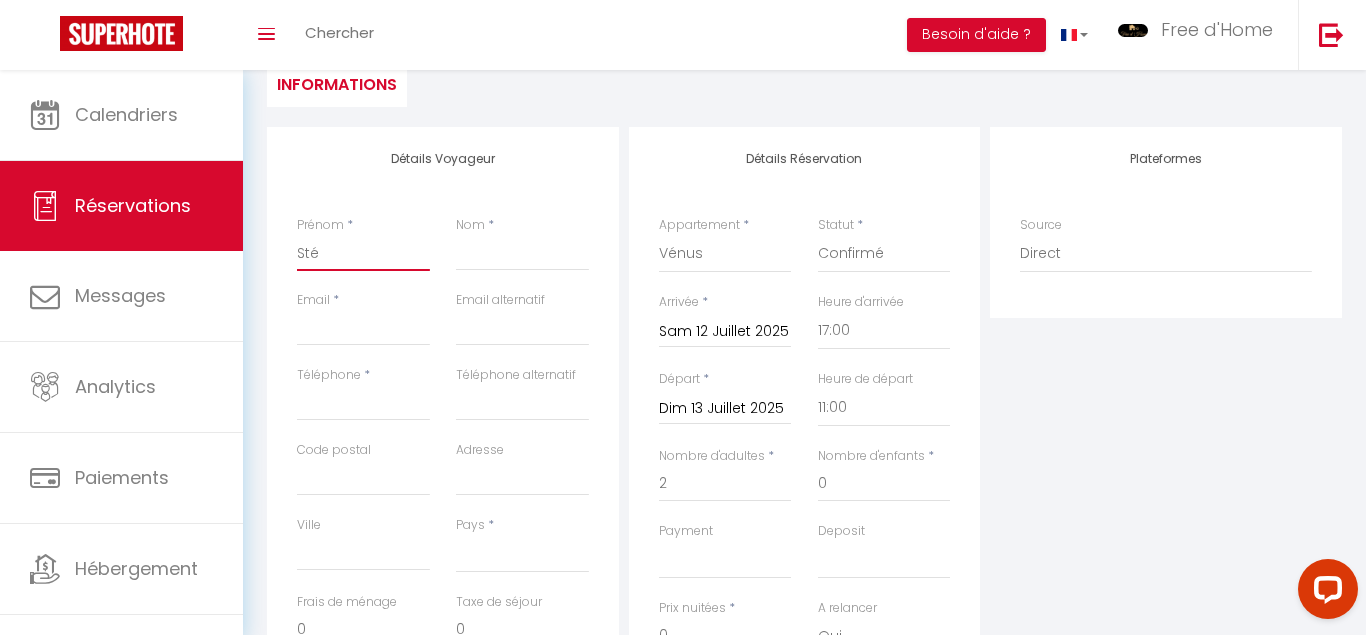 select 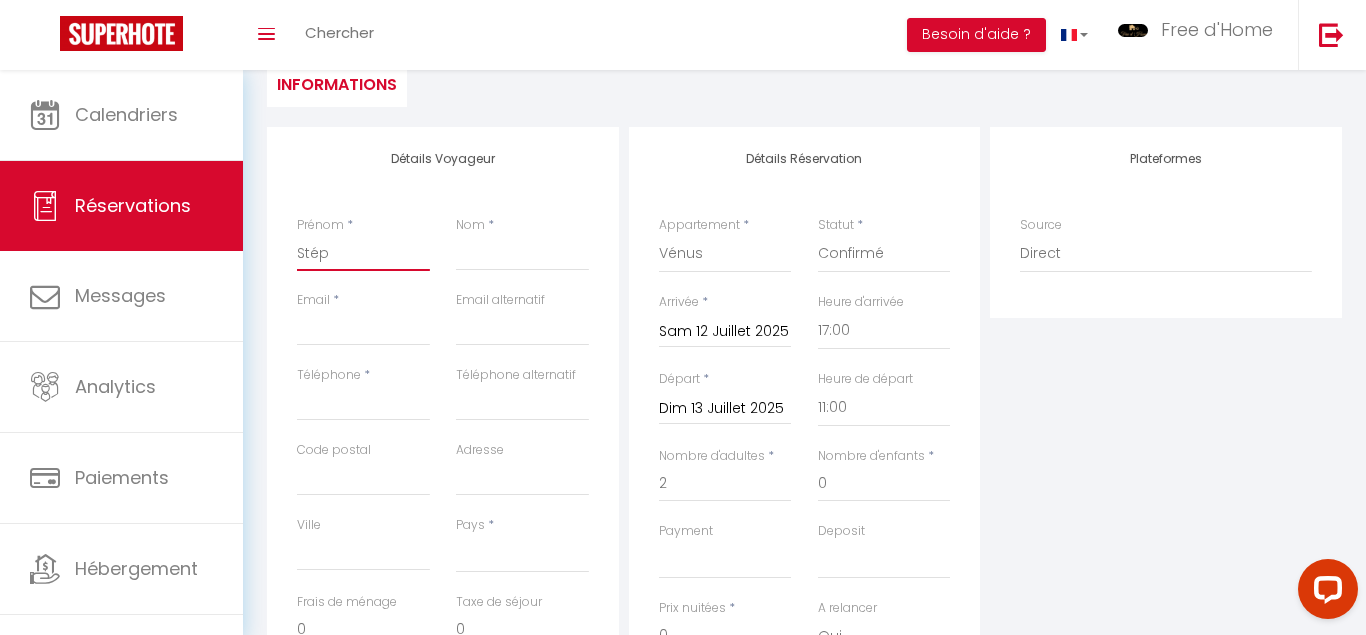 select 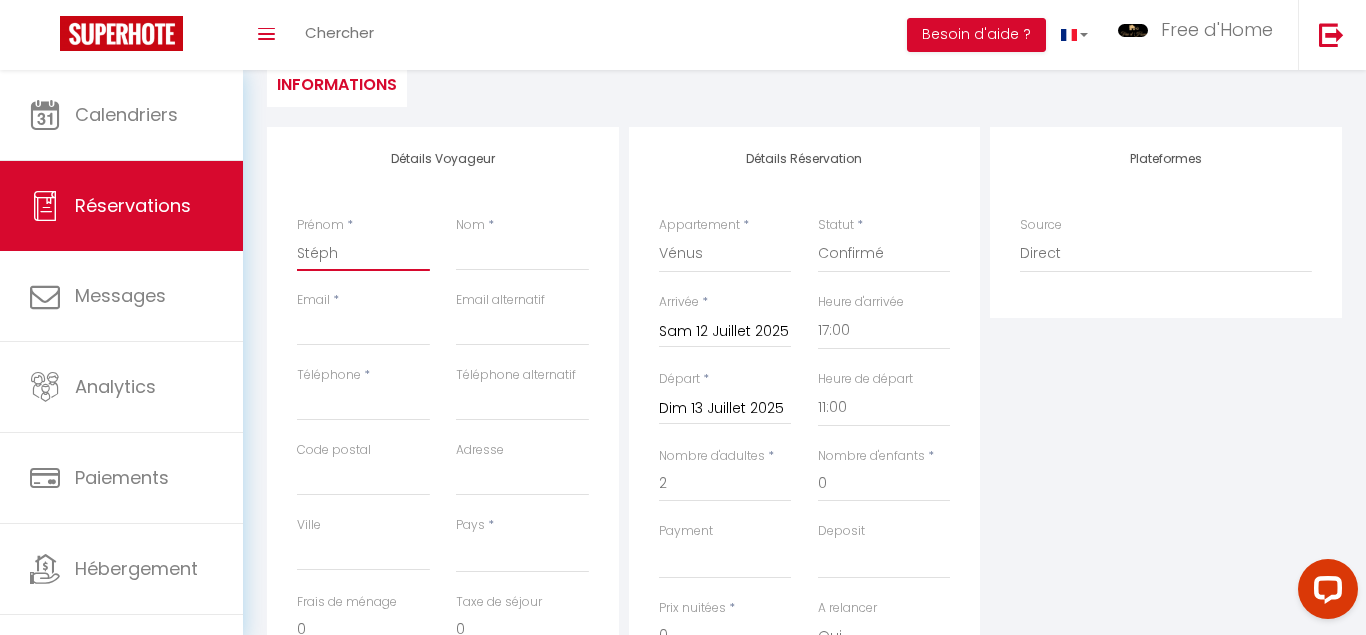 select 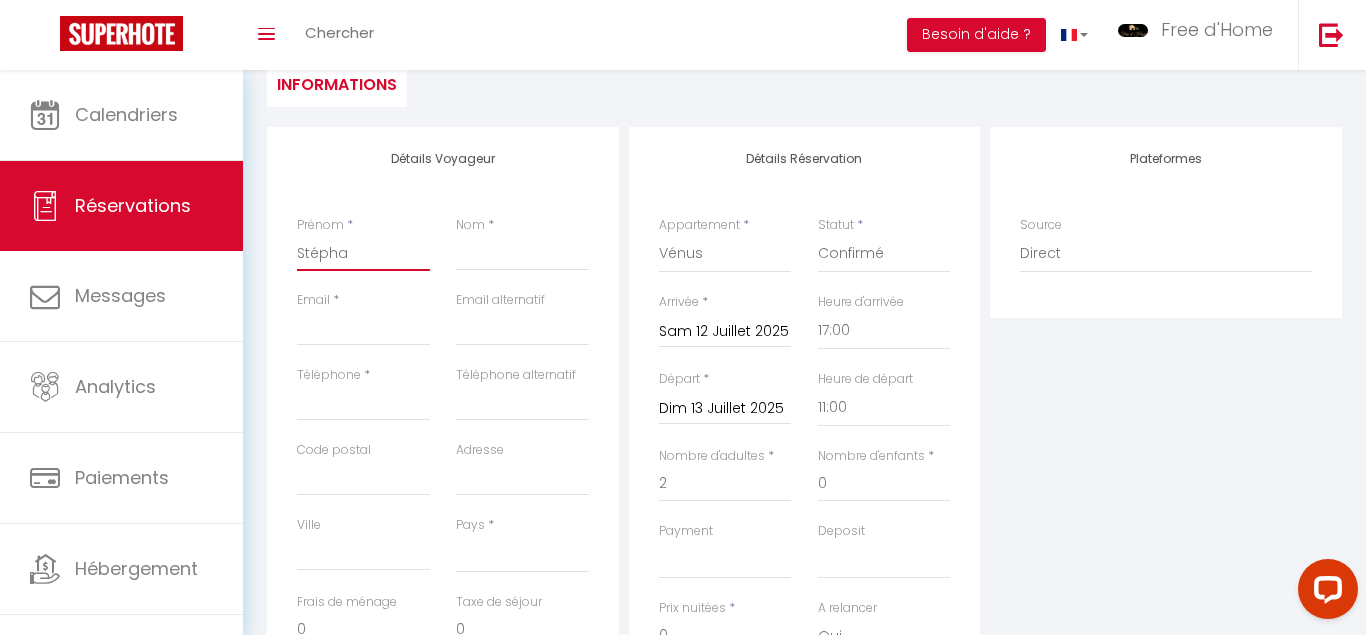select 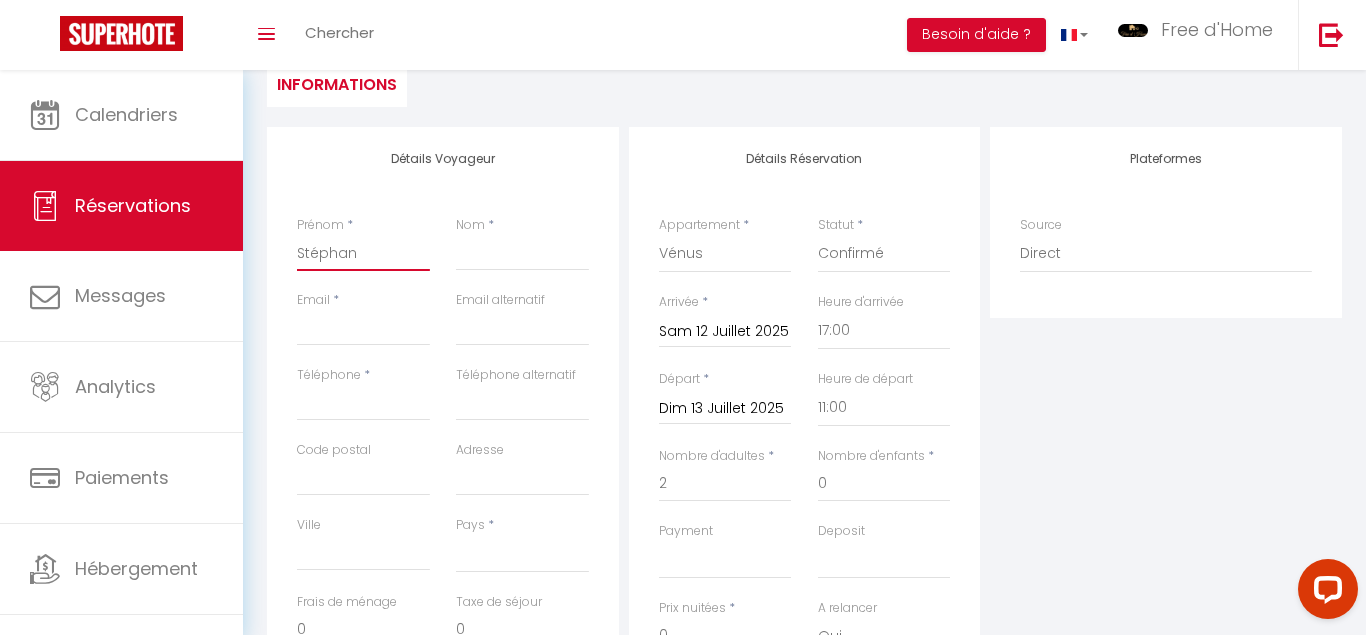select 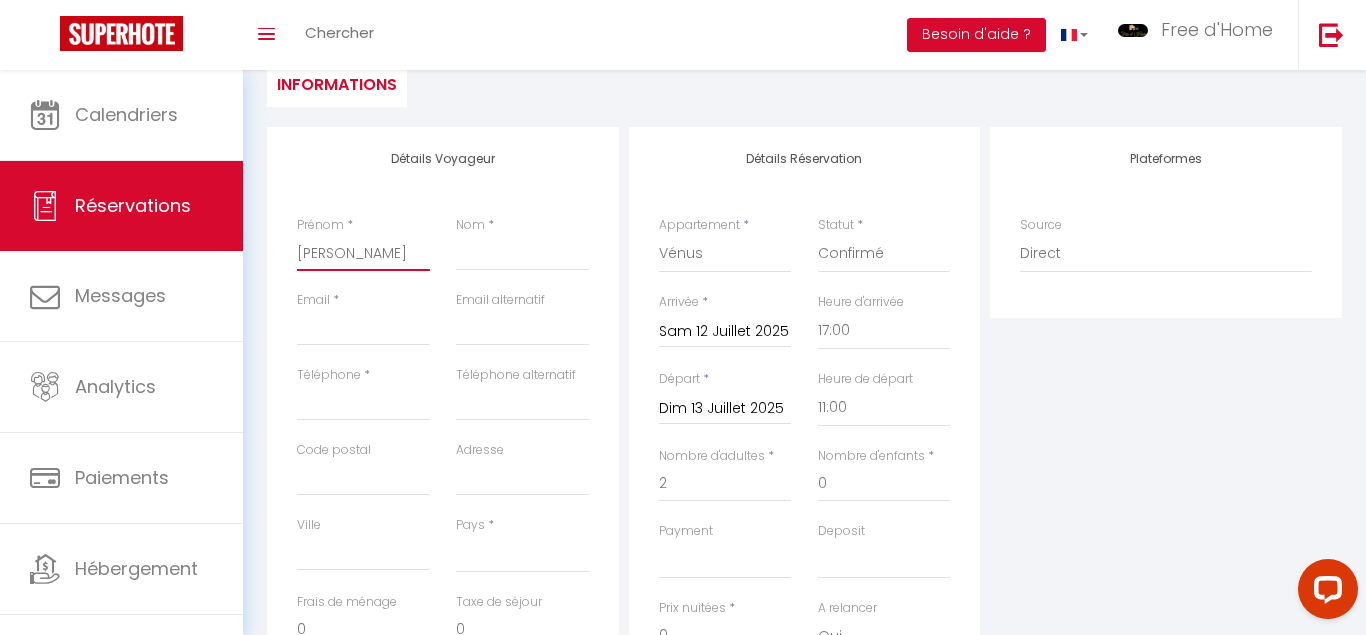 select 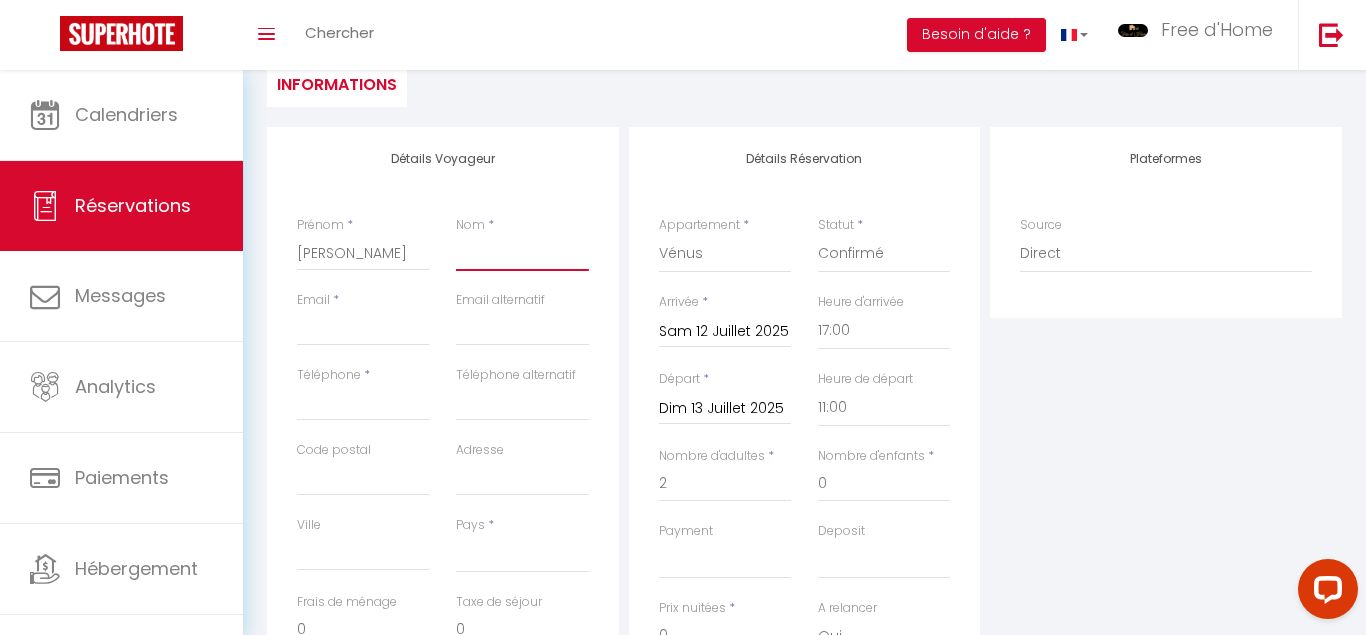 type on "G" 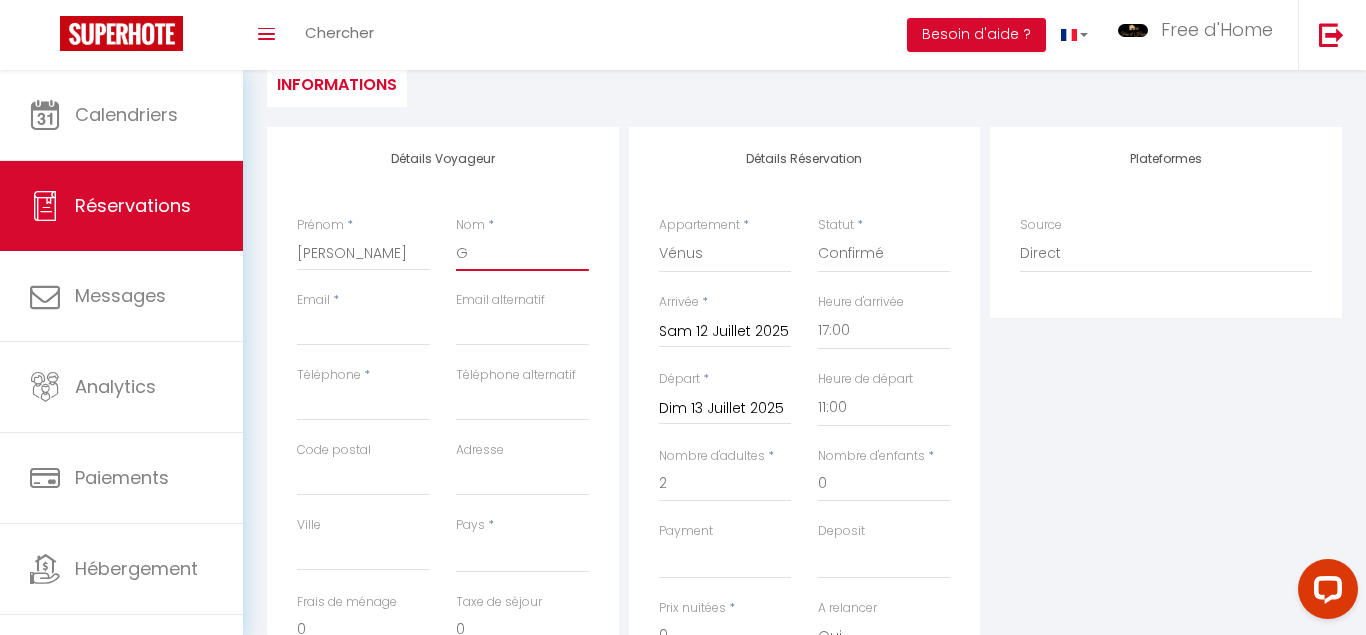 select 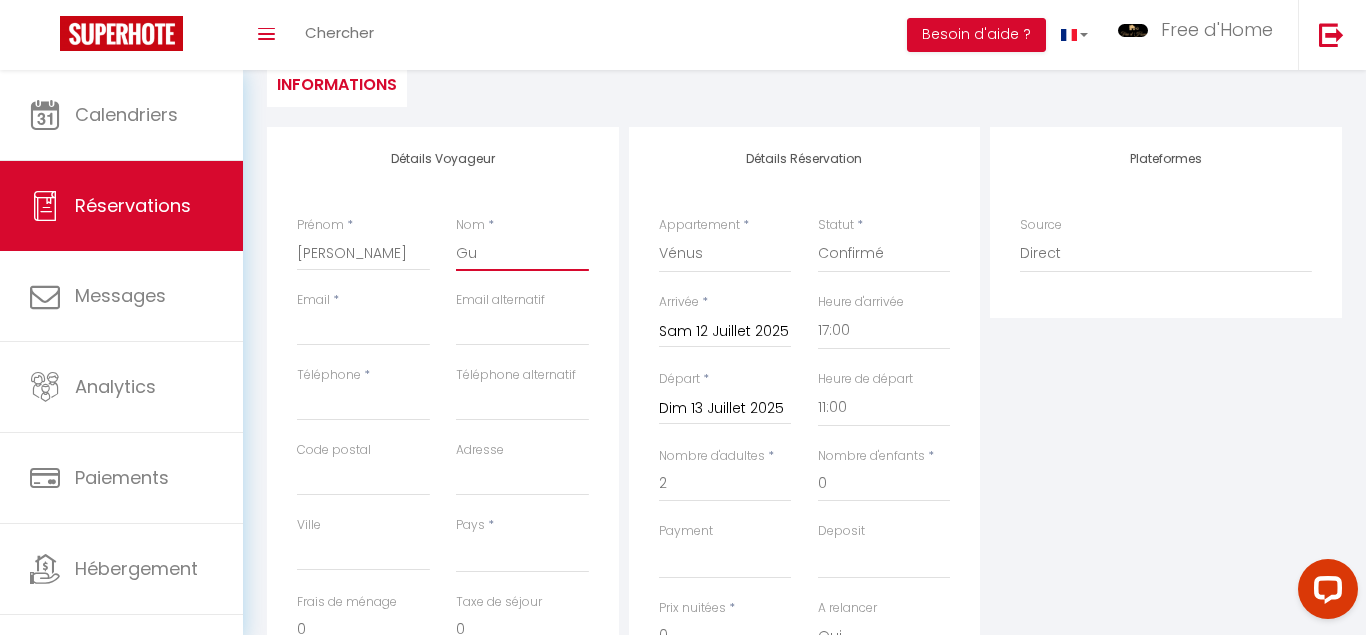 select 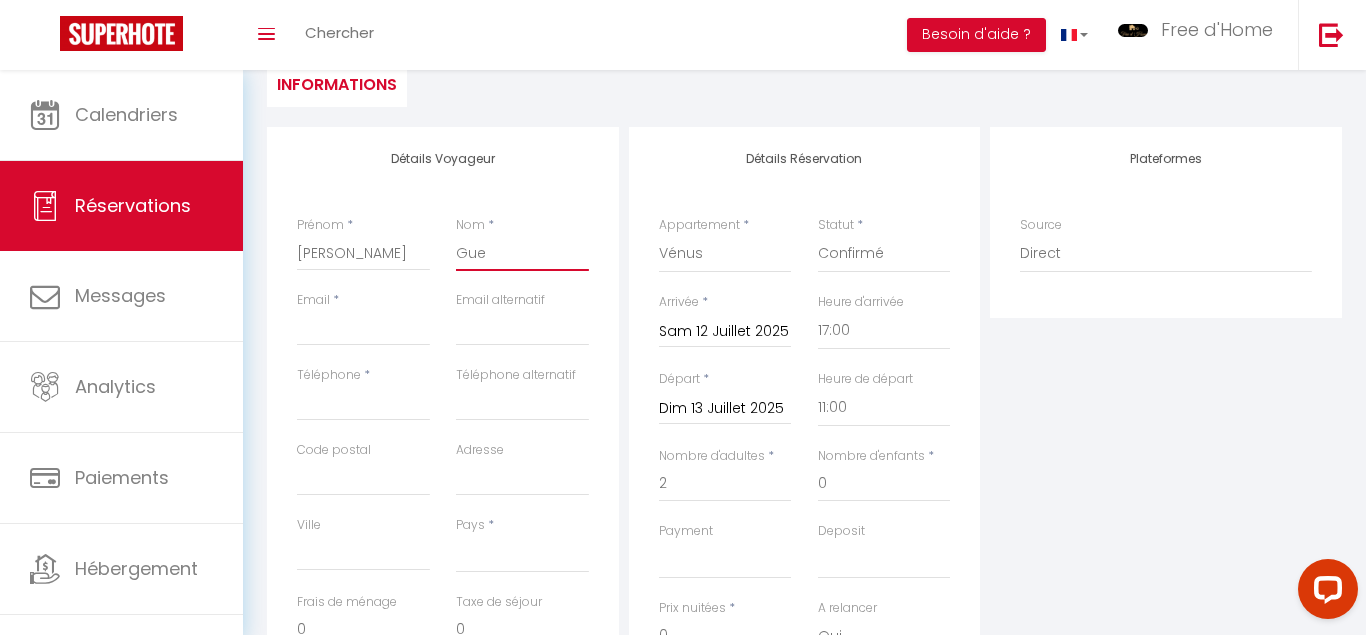 select 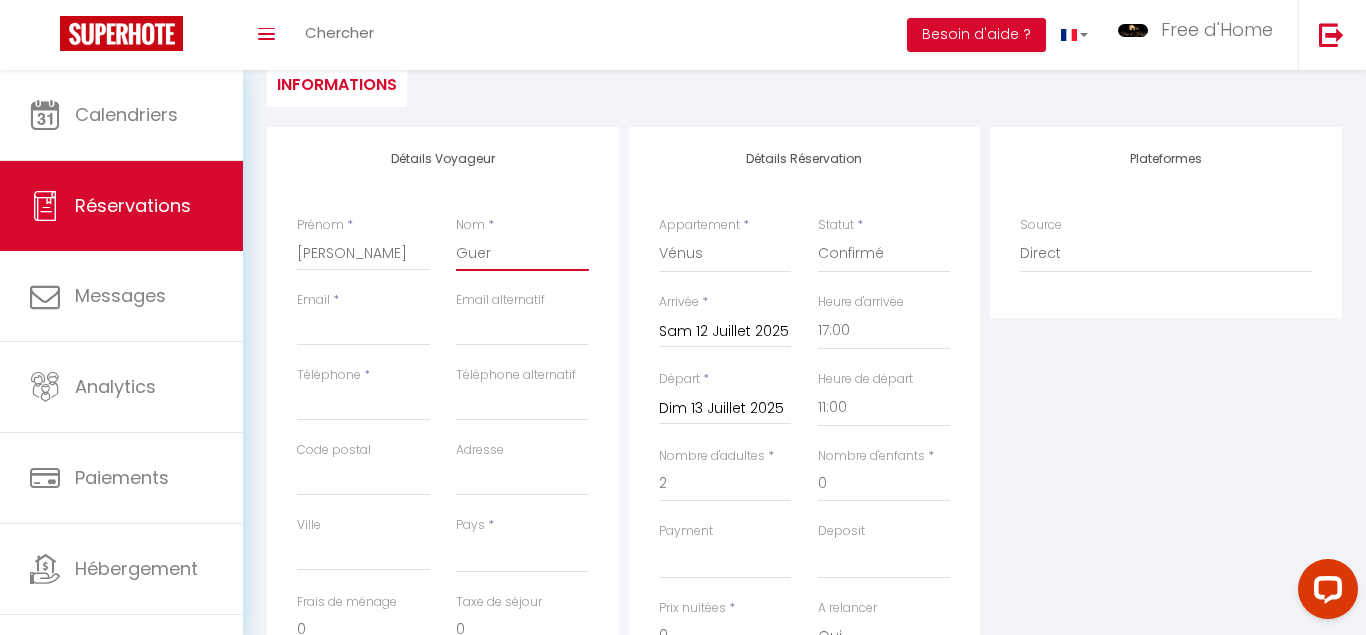 select 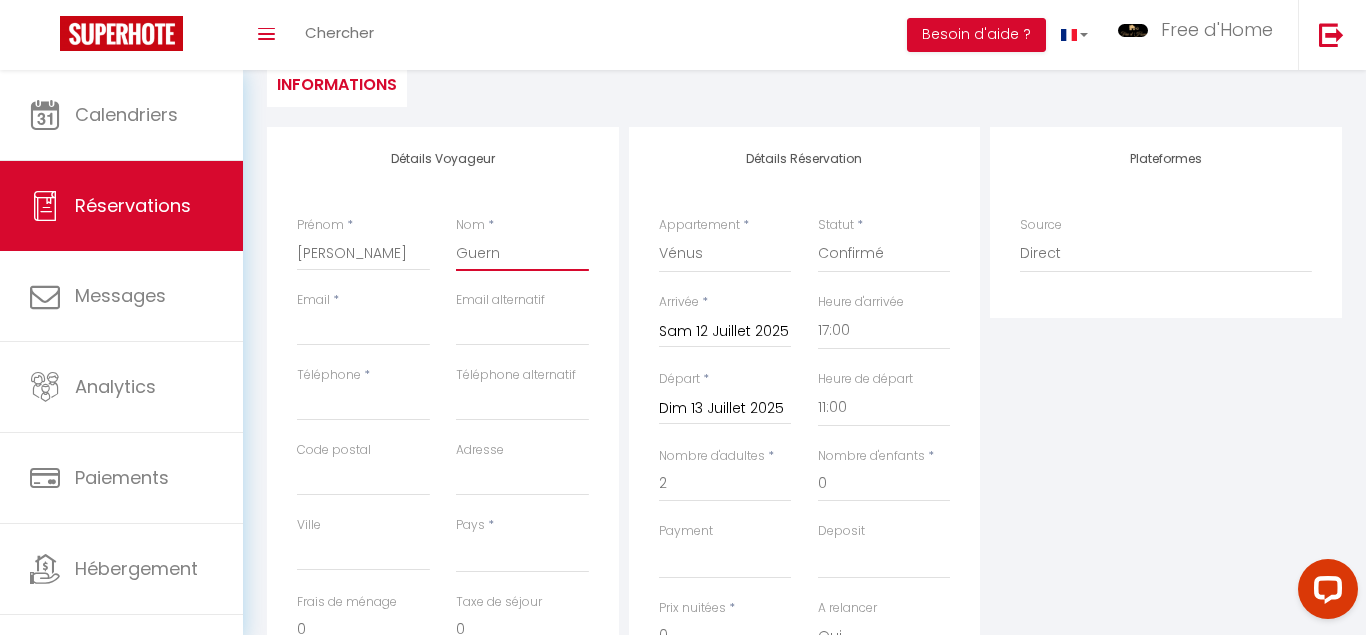 select 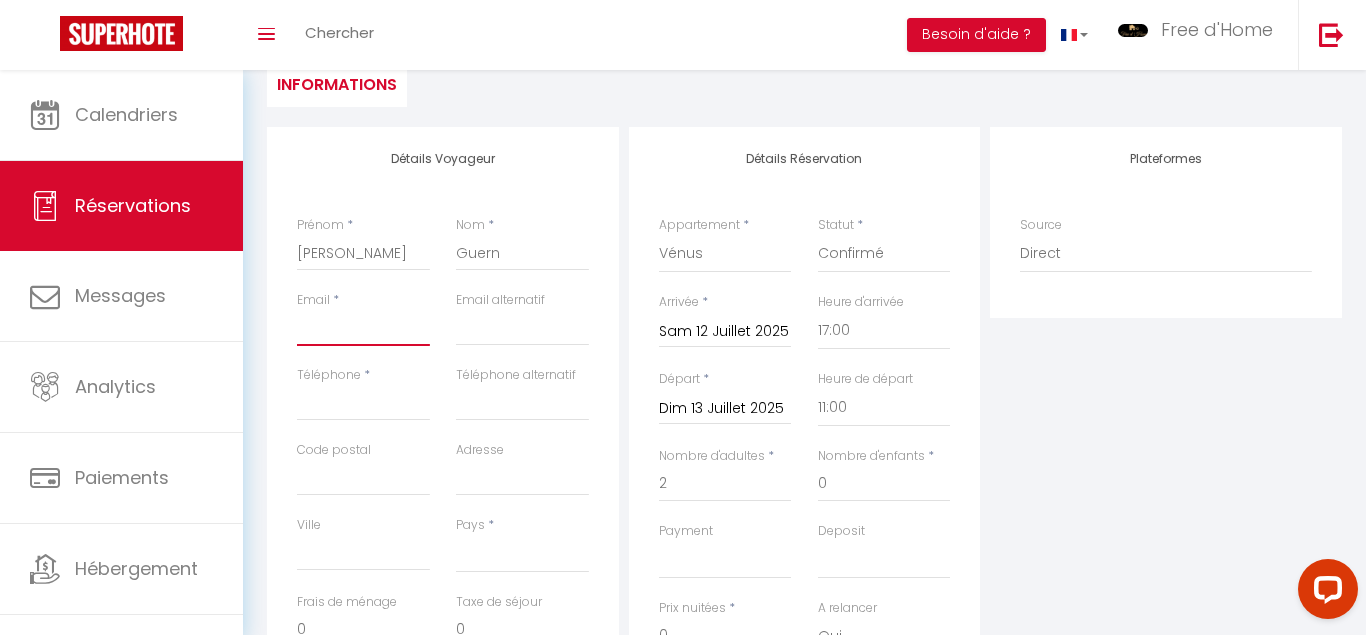 click on "Email client" at bounding box center [363, 328] 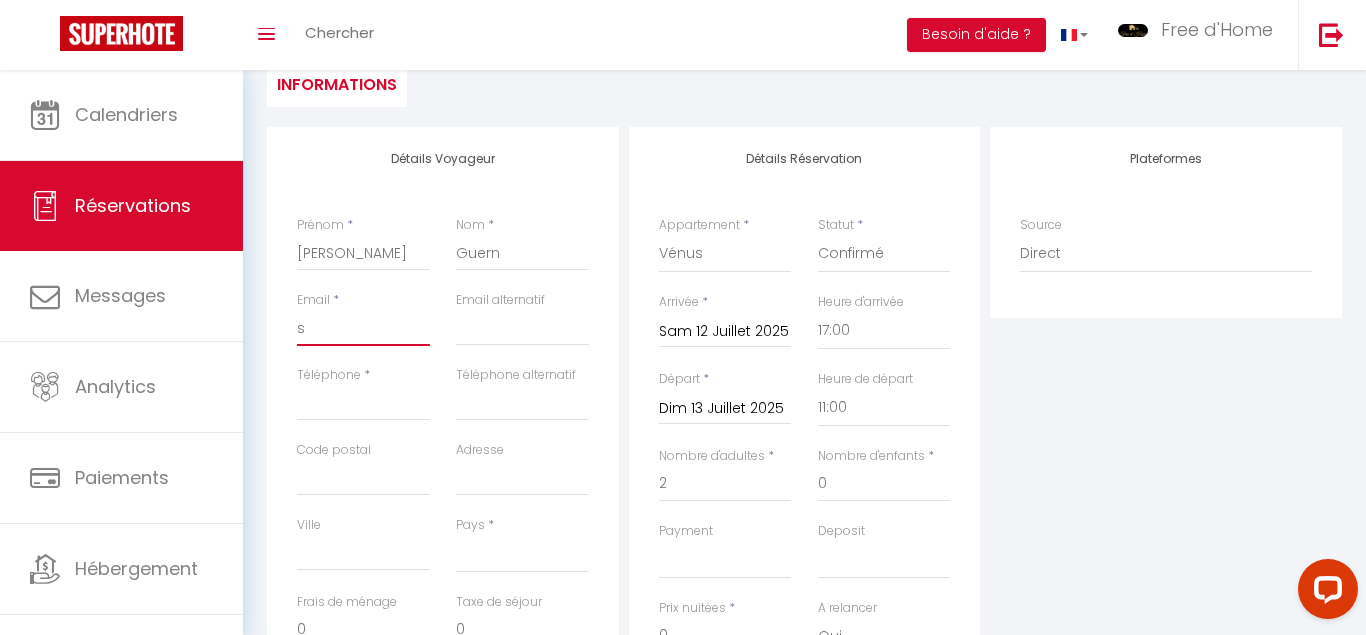 select 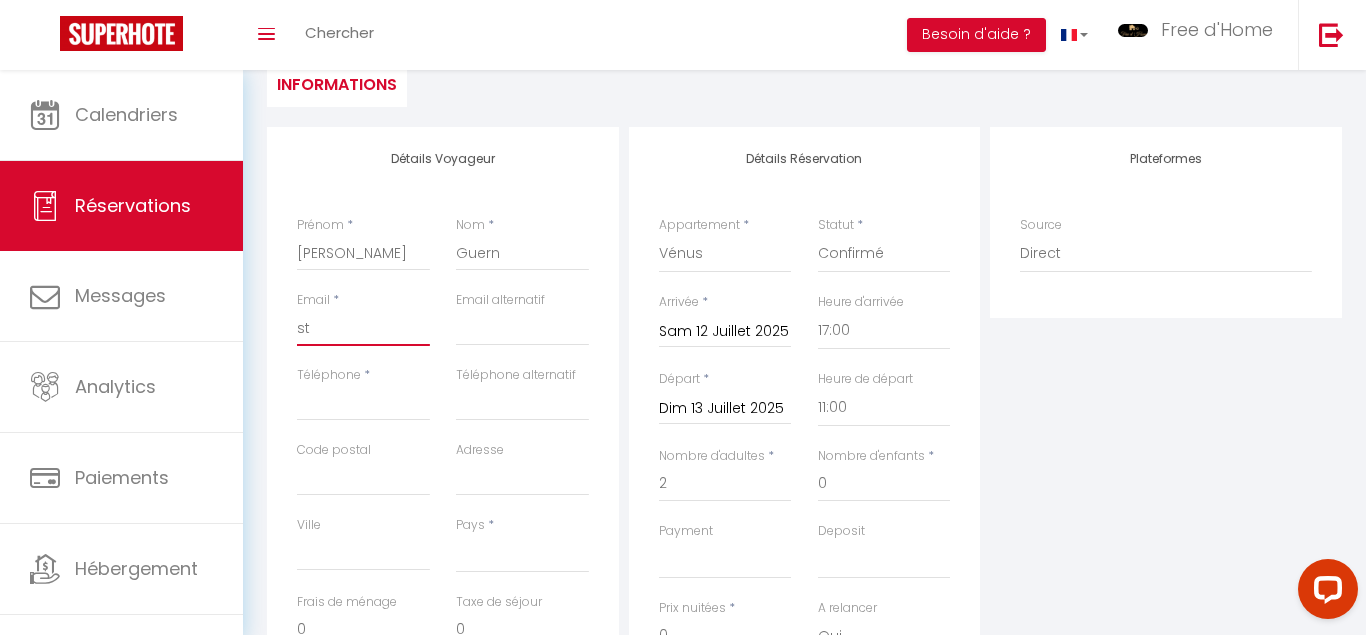 select 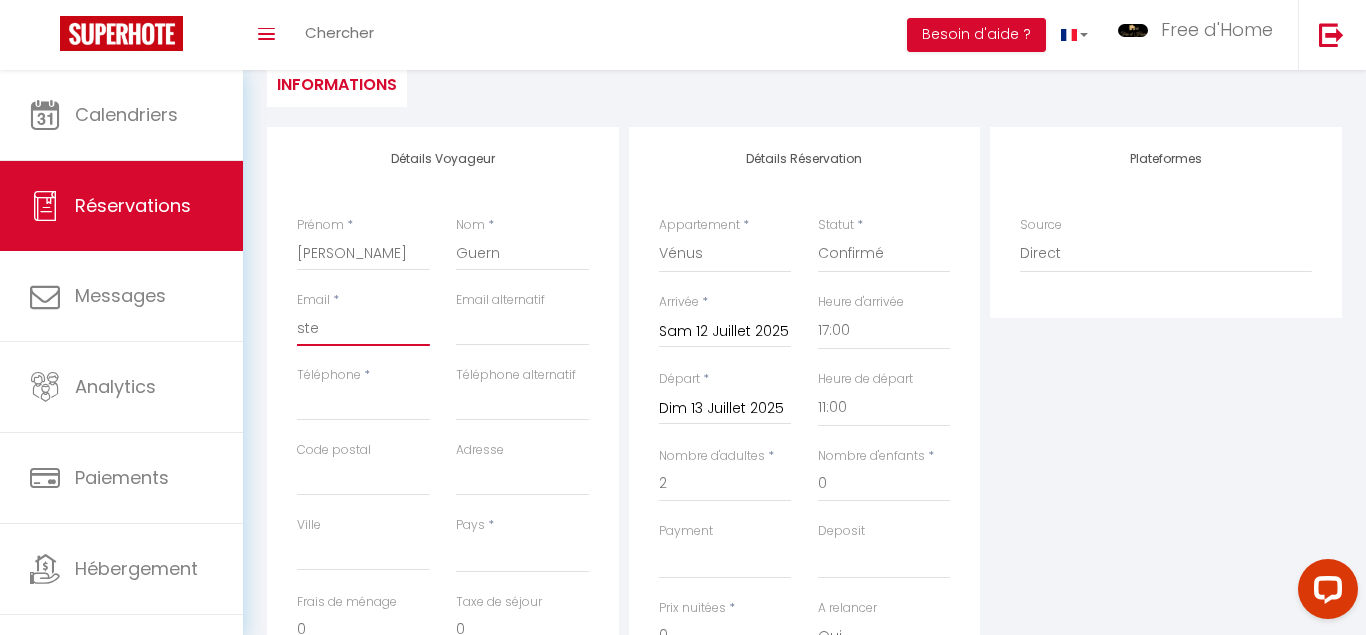 select 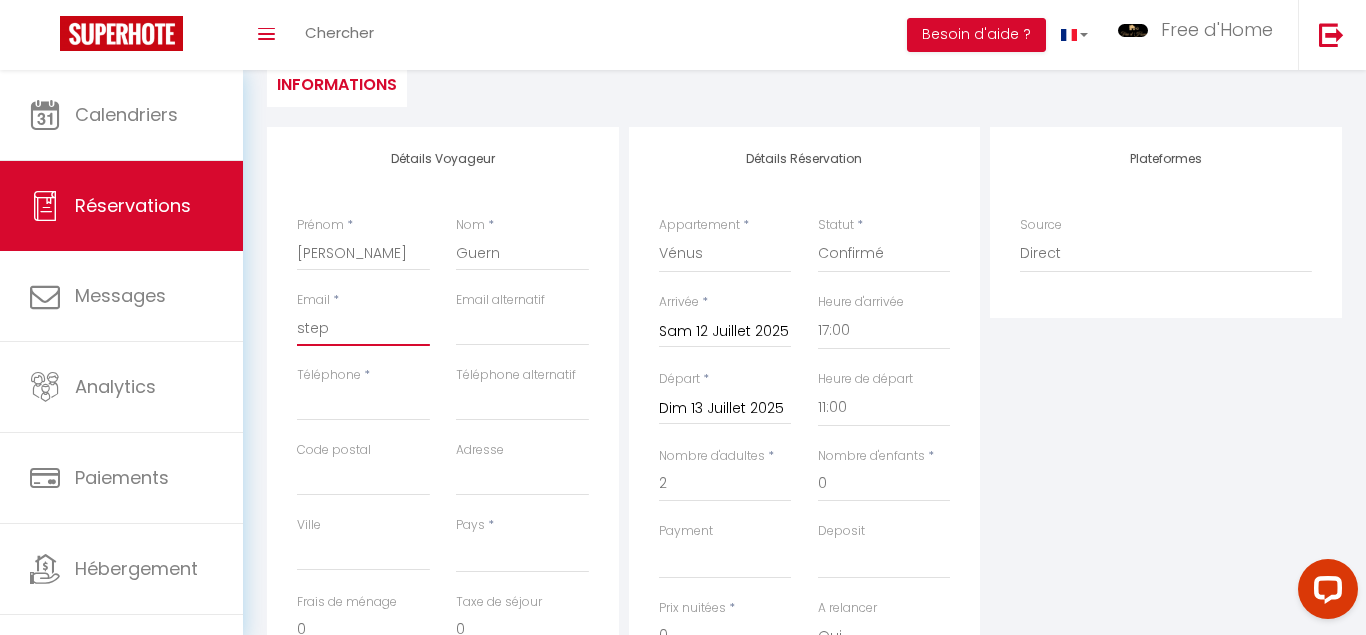 type on "steph" 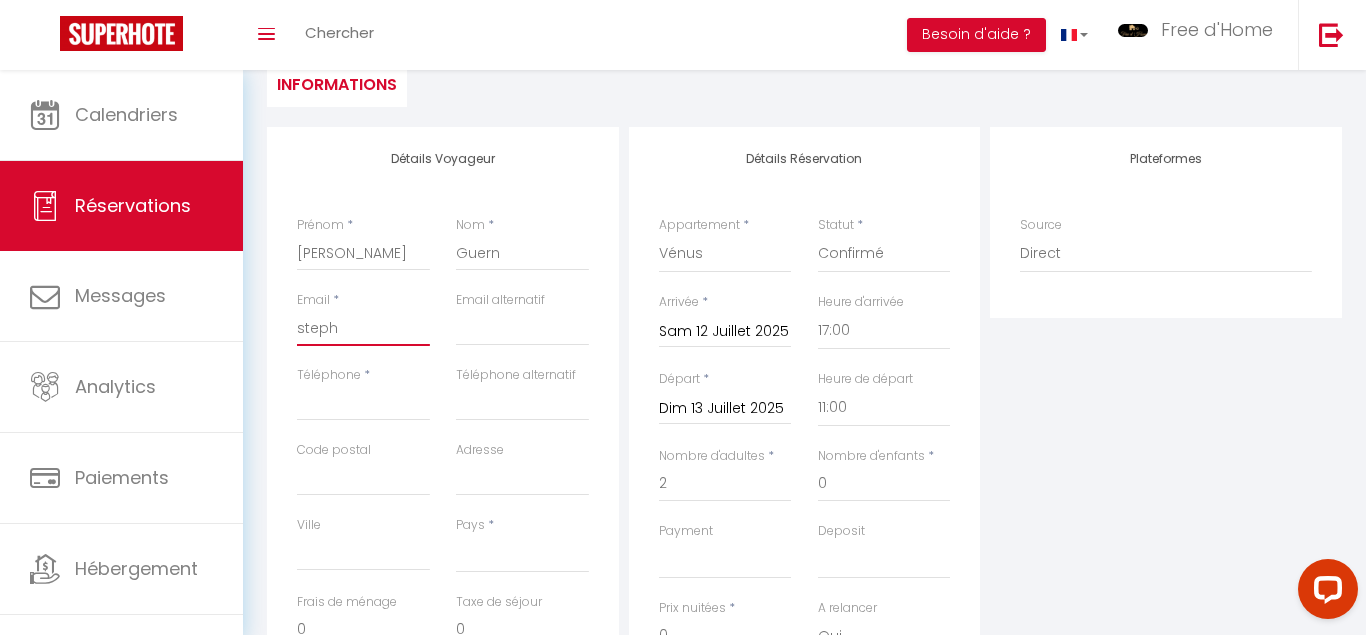 select 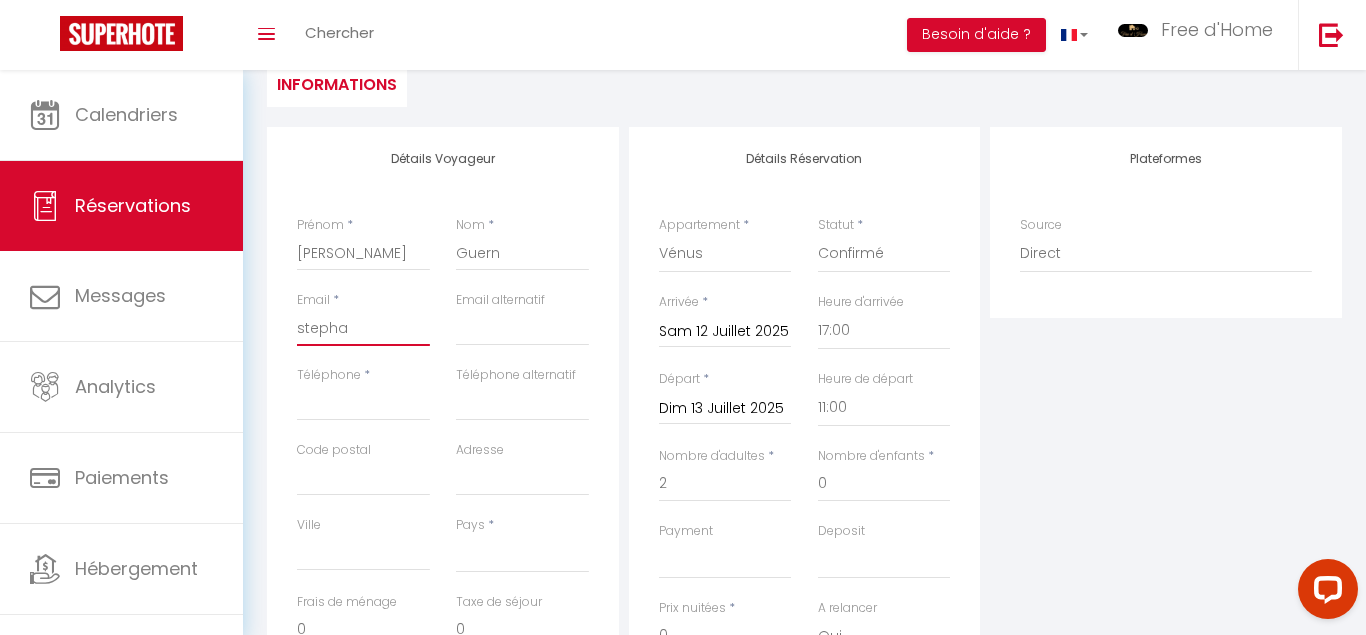 select 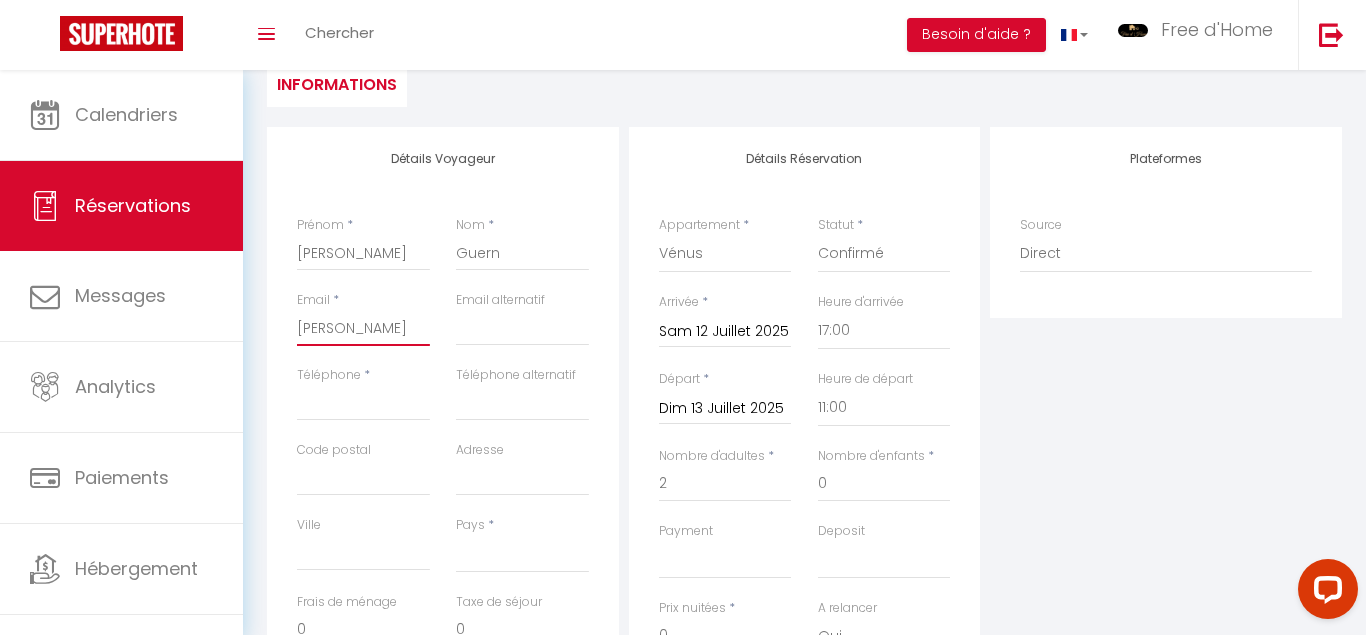 select 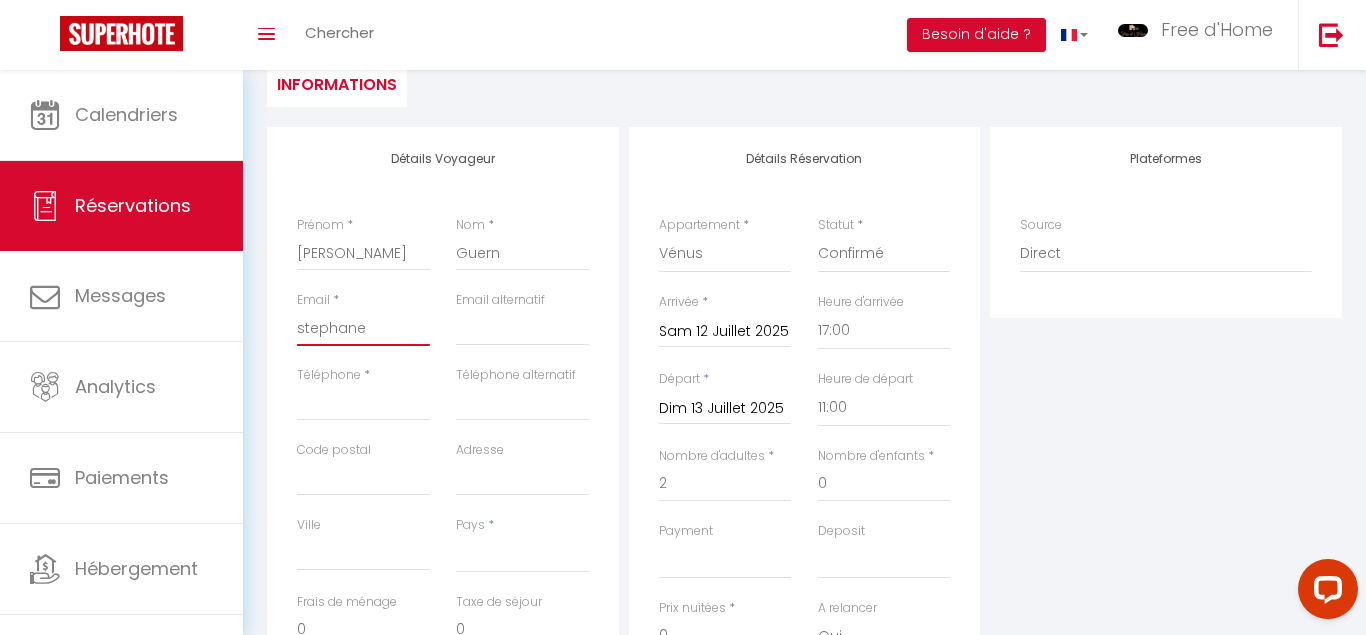 select 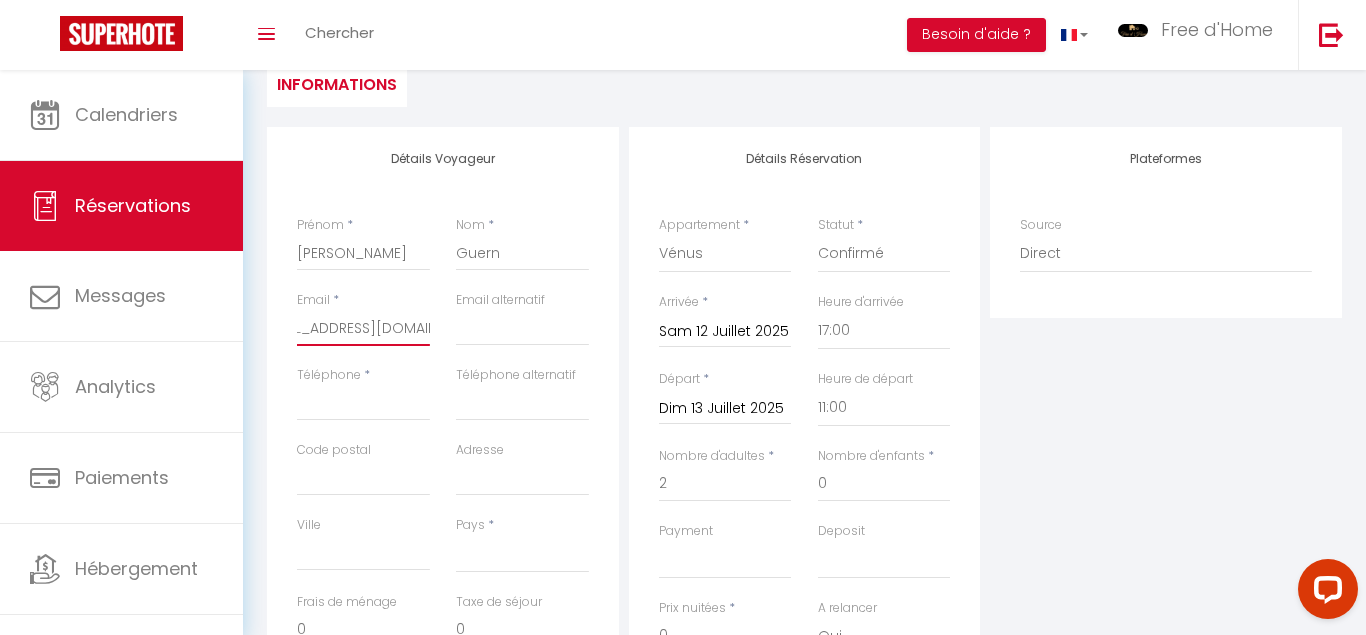 scroll, scrollTop: 0, scrollLeft: 44, axis: horizontal 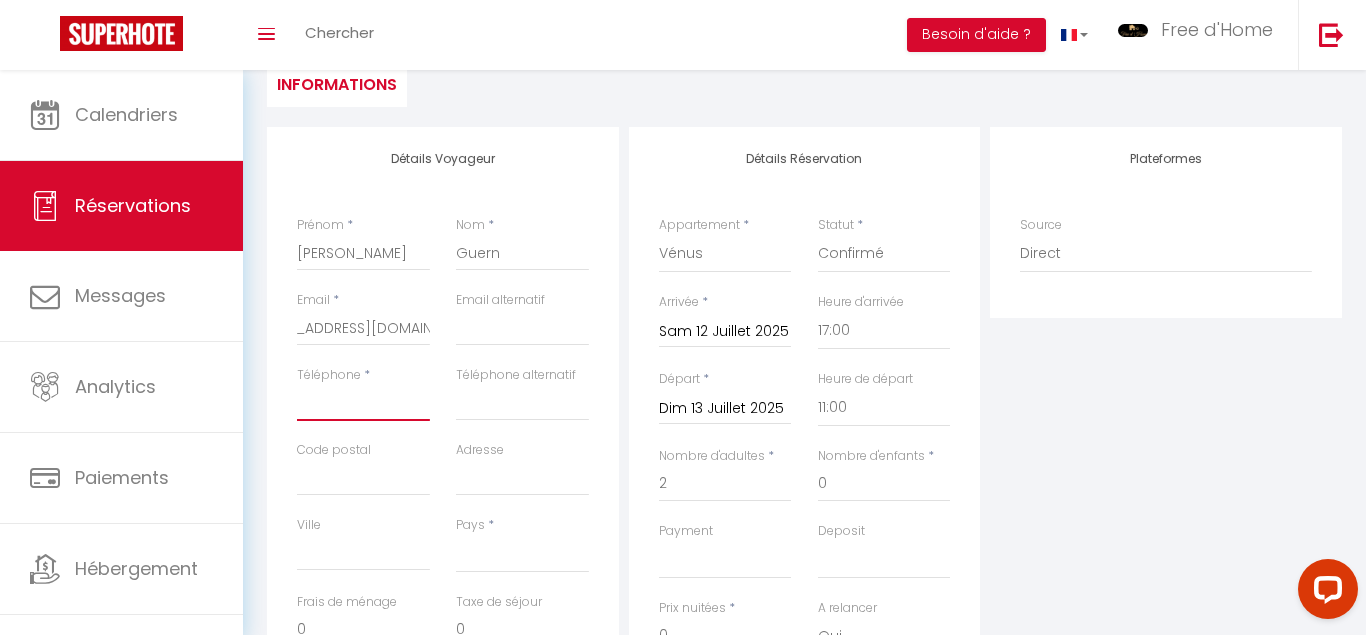 click on "Téléphone" at bounding box center (363, 403) 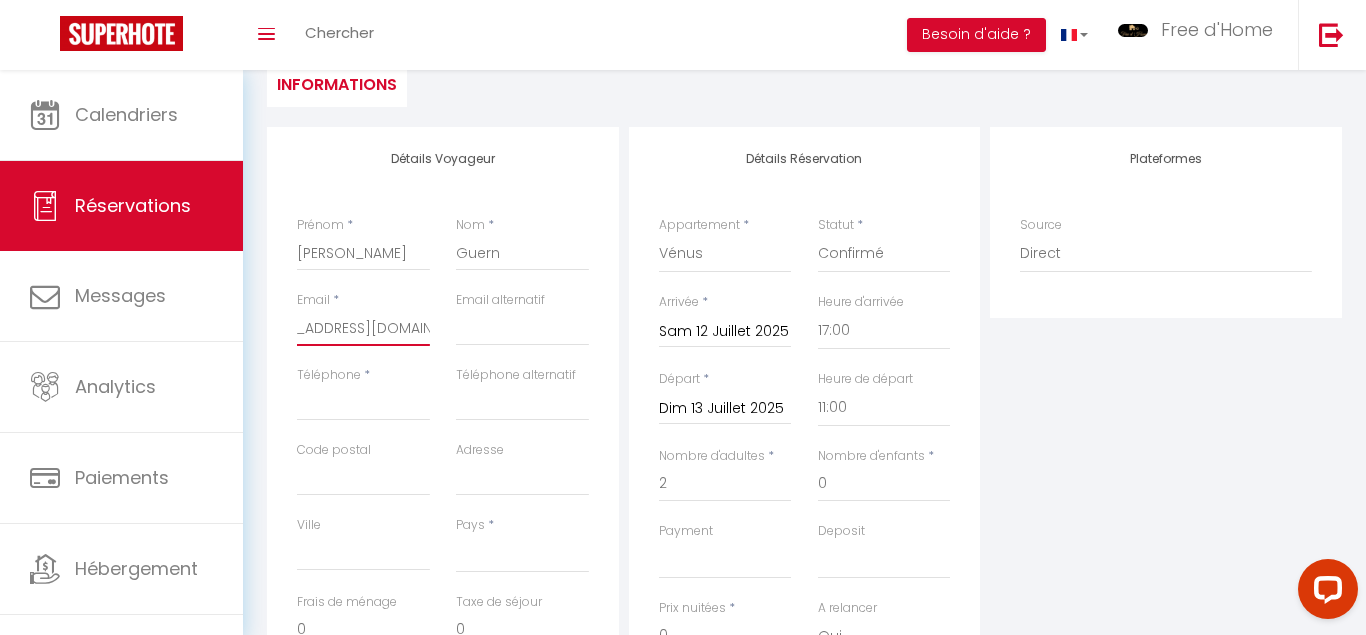 click on "[EMAIL_ADDRESS][DOMAIN_NAME]" at bounding box center (363, 328) 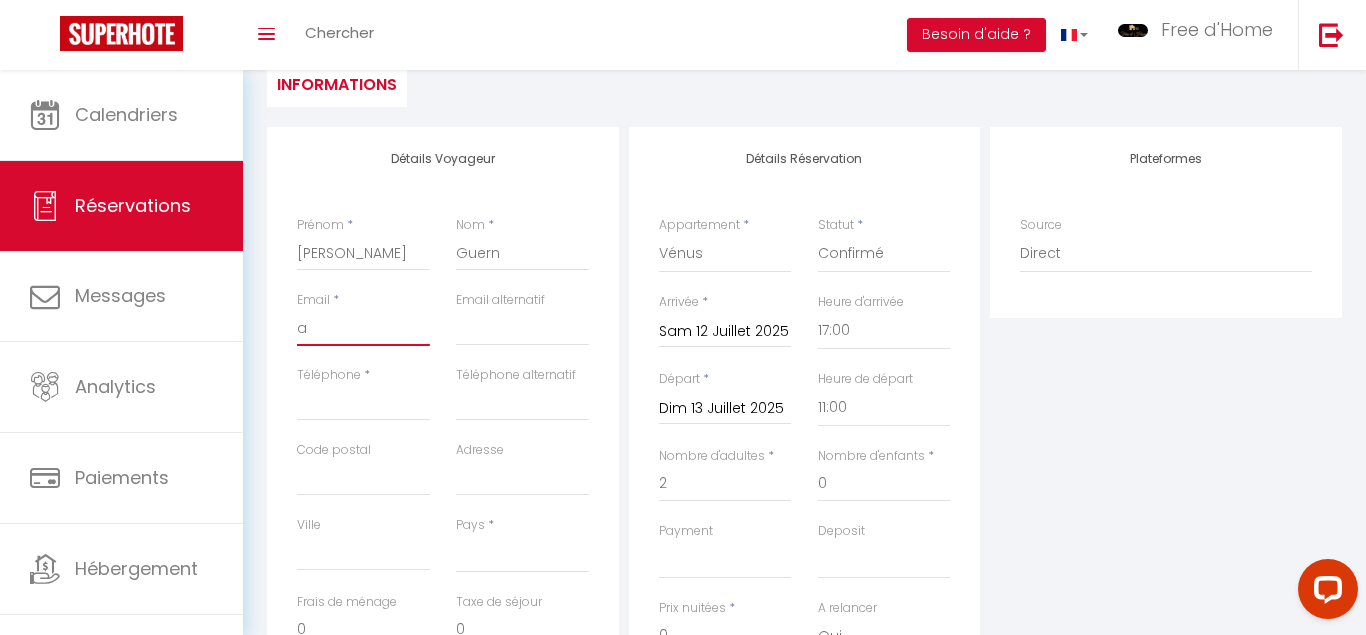 scroll, scrollTop: 0, scrollLeft: 0, axis: both 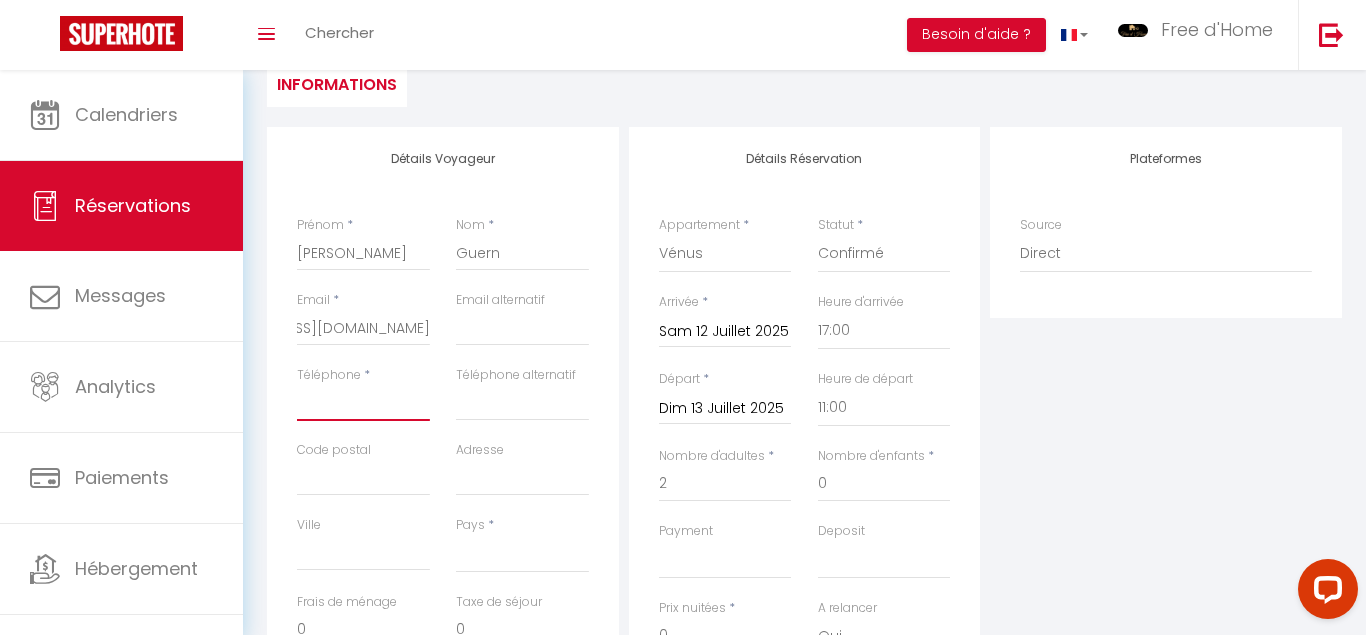 click on "Téléphone" at bounding box center [363, 403] 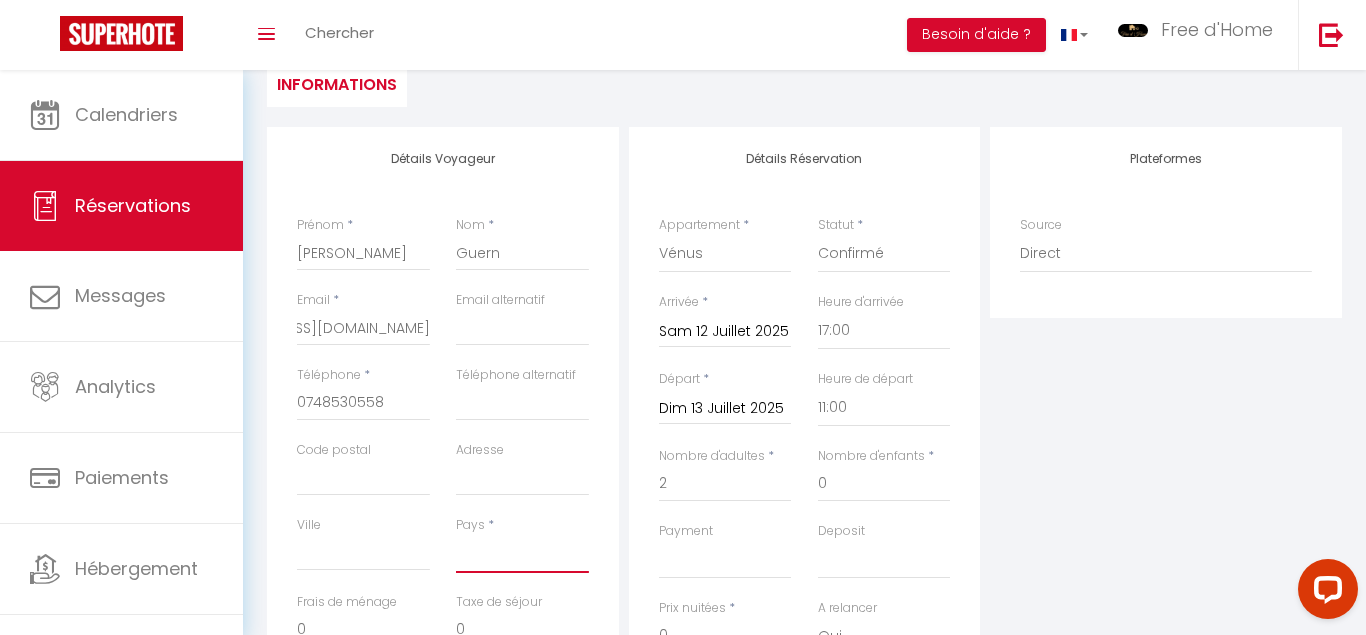 click on "[GEOGRAPHIC_DATA]
[GEOGRAPHIC_DATA]
[GEOGRAPHIC_DATA]
[GEOGRAPHIC_DATA]
[GEOGRAPHIC_DATA]
[US_STATE]
[GEOGRAPHIC_DATA]
[GEOGRAPHIC_DATA]
[GEOGRAPHIC_DATA]
[GEOGRAPHIC_DATA]
[GEOGRAPHIC_DATA]
[GEOGRAPHIC_DATA]
[GEOGRAPHIC_DATA]
[GEOGRAPHIC_DATA]
[GEOGRAPHIC_DATA]
[GEOGRAPHIC_DATA]
[GEOGRAPHIC_DATA]
[GEOGRAPHIC_DATA]
[GEOGRAPHIC_DATA]
[GEOGRAPHIC_DATA]
[GEOGRAPHIC_DATA]
[GEOGRAPHIC_DATA]
[GEOGRAPHIC_DATA]
[GEOGRAPHIC_DATA]" at bounding box center [522, 554] 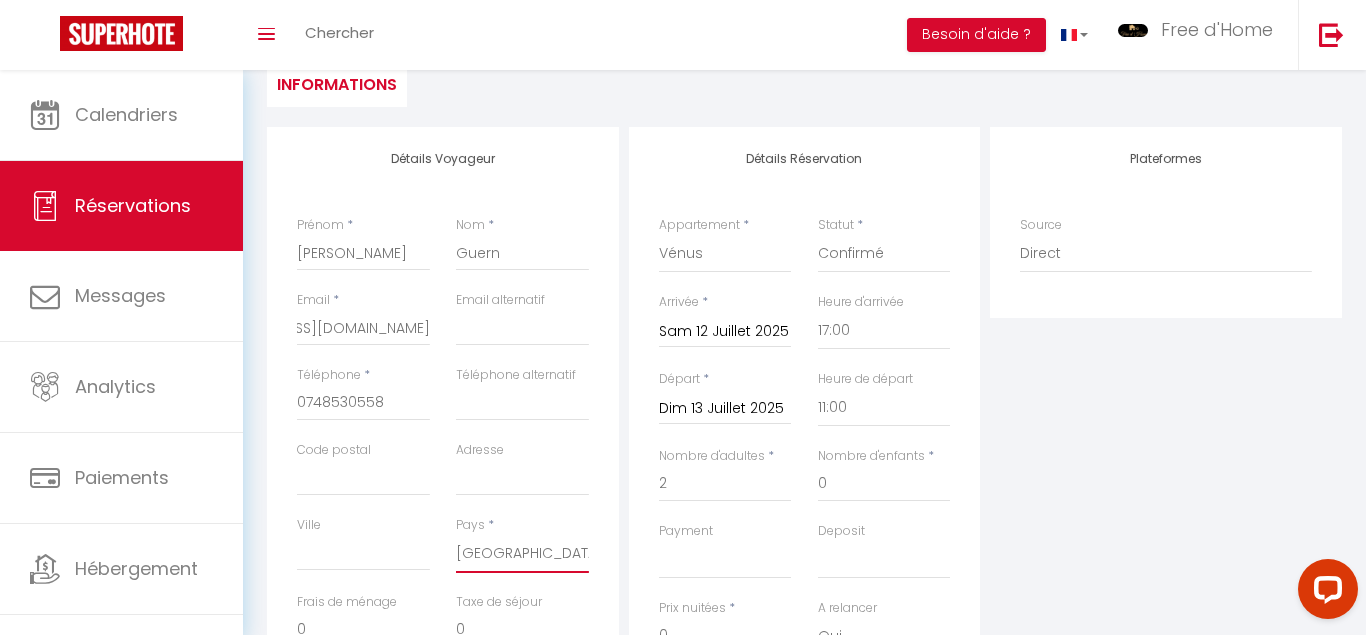click on "[GEOGRAPHIC_DATA]" at bounding box center [0, 0] 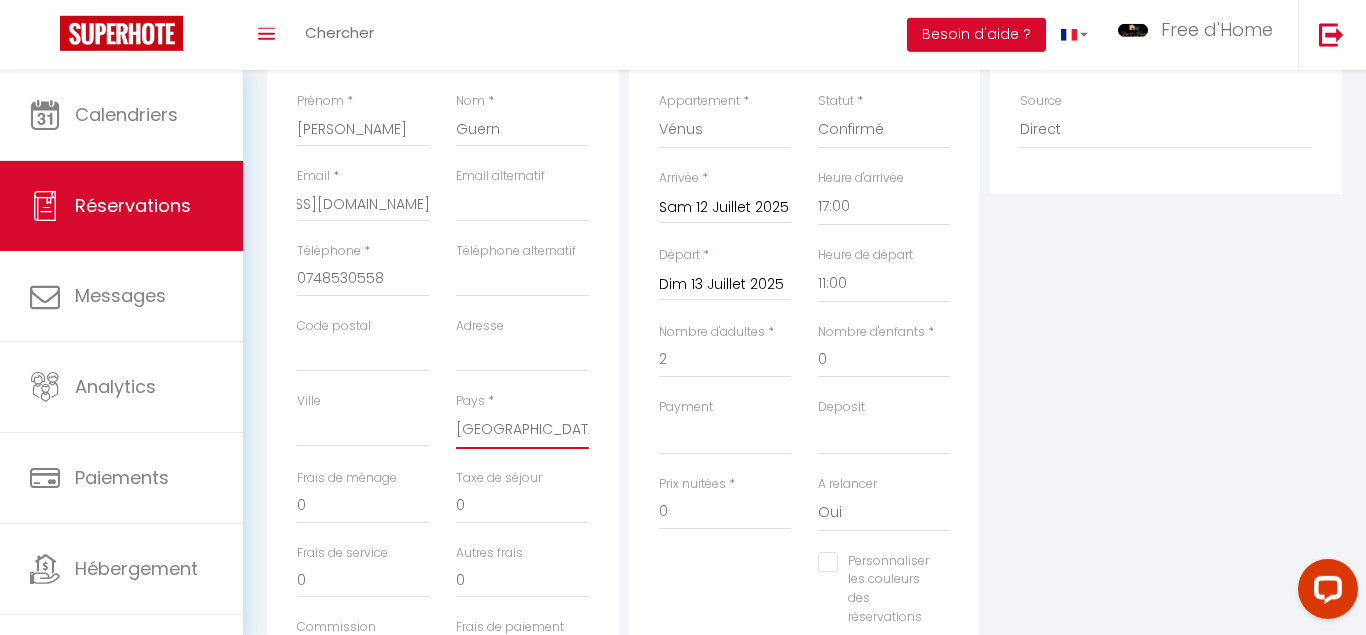 scroll, scrollTop: 408, scrollLeft: 0, axis: vertical 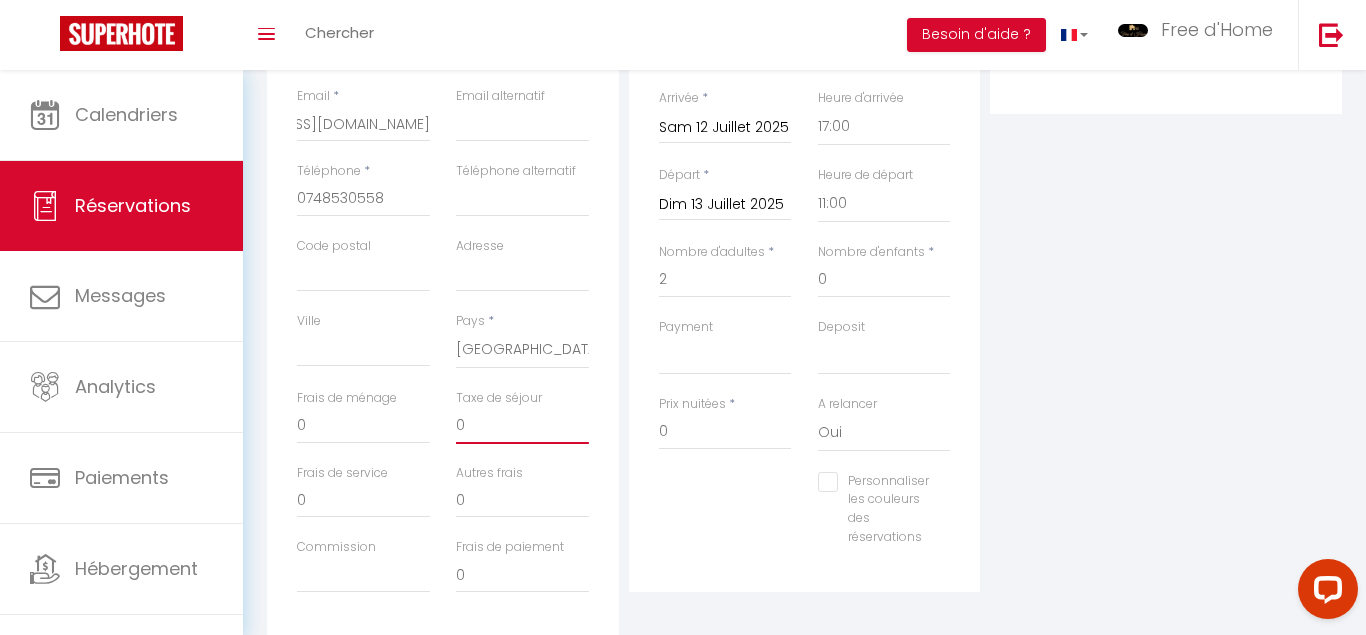 click on "0" at bounding box center (522, 426) 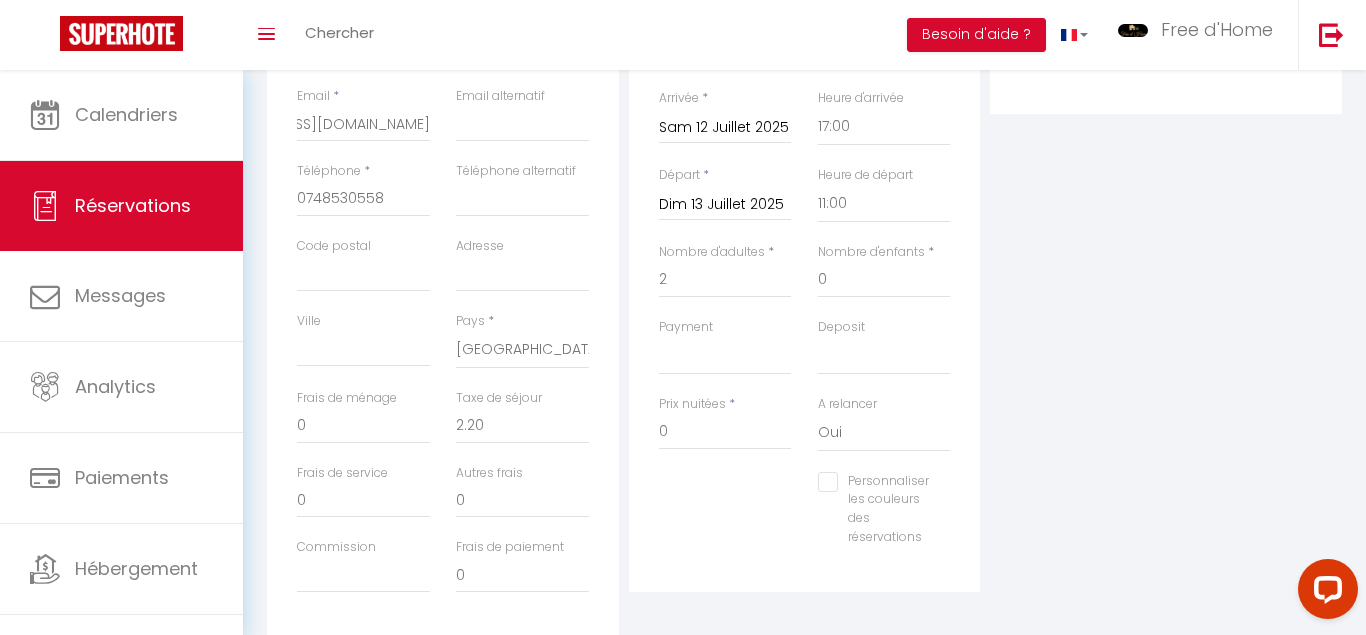 click on "Plateformes    Source
Direct
[DOMAIN_NAME]
[DOMAIN_NAME]
Chalet montagne
Expedia
Gite de [GEOGRAPHIC_DATA]
Homeaway
Homeaway iCal
[DOMAIN_NAME]
[DOMAIN_NAME]
[DOMAIN_NAME]
Ical" at bounding box center (1166, 280) 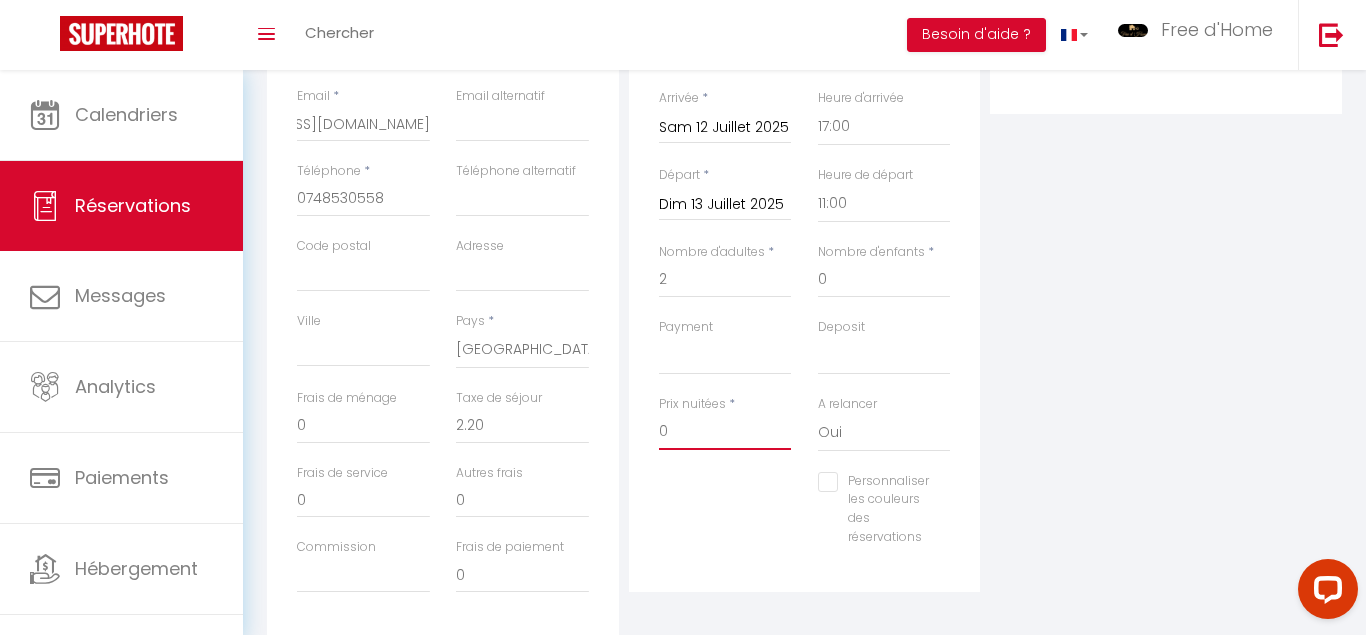 click on "0" at bounding box center [725, 432] 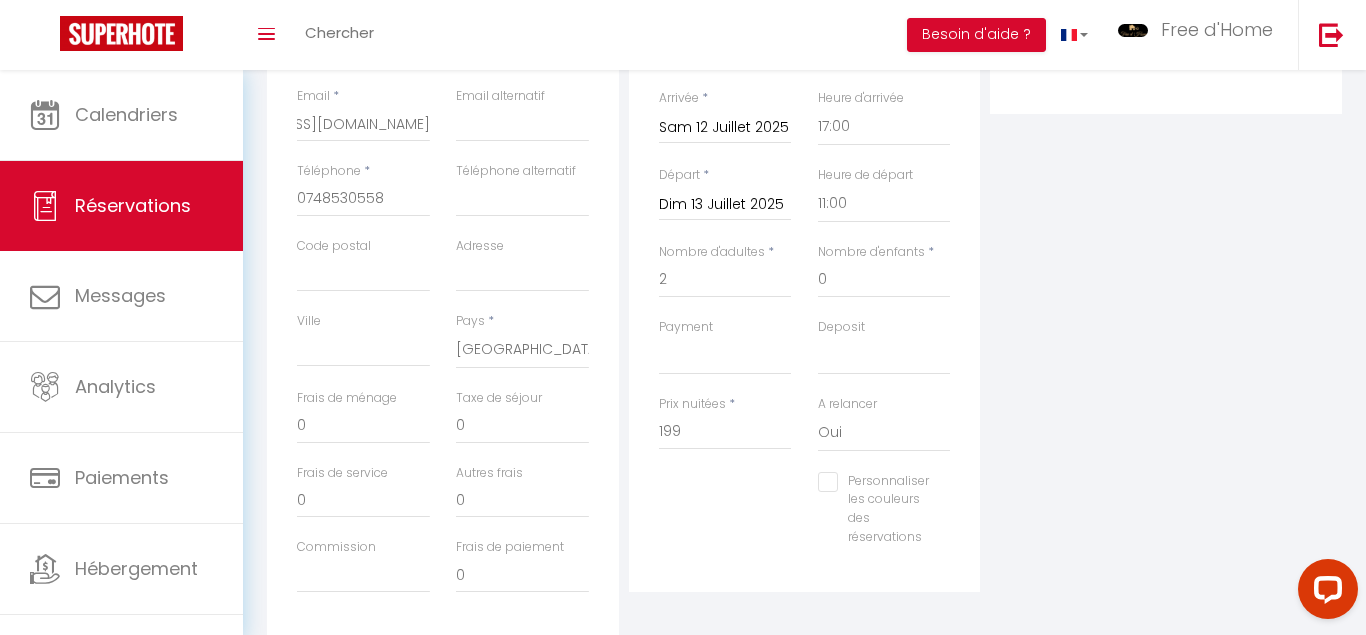 click on "Plateformes    Source
Direct
[DOMAIN_NAME]
[DOMAIN_NAME]
Chalet montagne
Expedia
Gite de [GEOGRAPHIC_DATA]
Homeaway
Homeaway iCal
[DOMAIN_NAME]
[DOMAIN_NAME]
[DOMAIN_NAME]
Ical" at bounding box center [1166, 280] 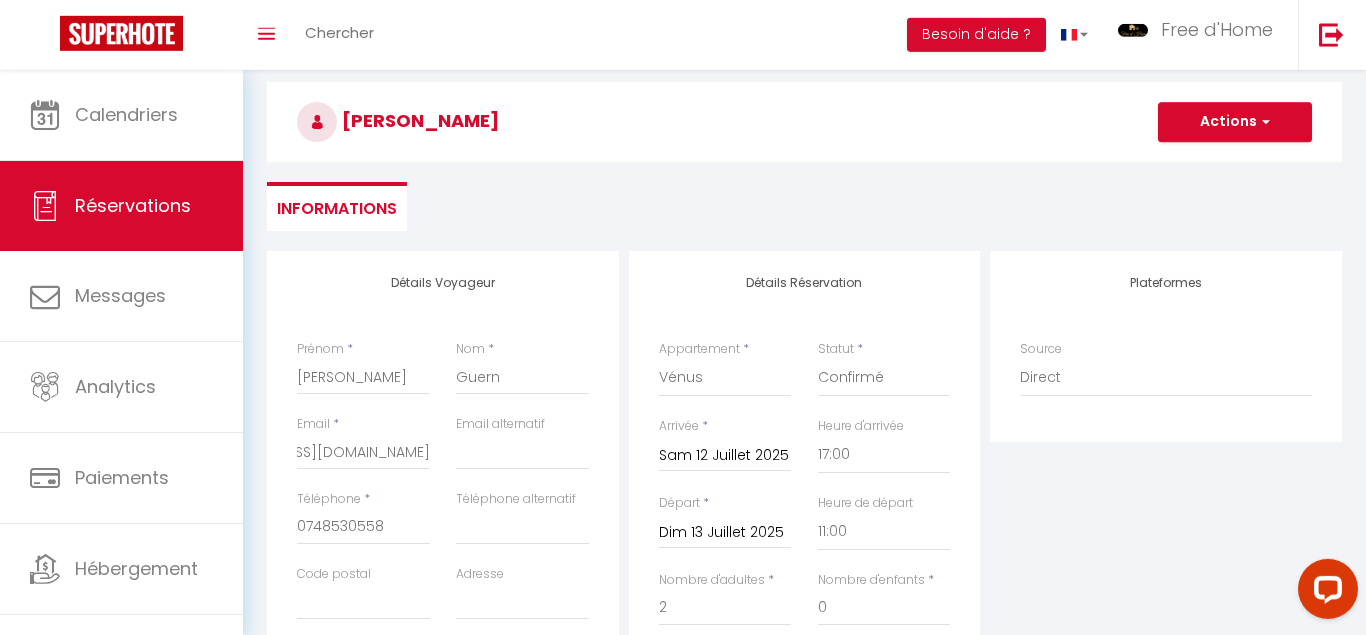 scroll, scrollTop: 0, scrollLeft: 0, axis: both 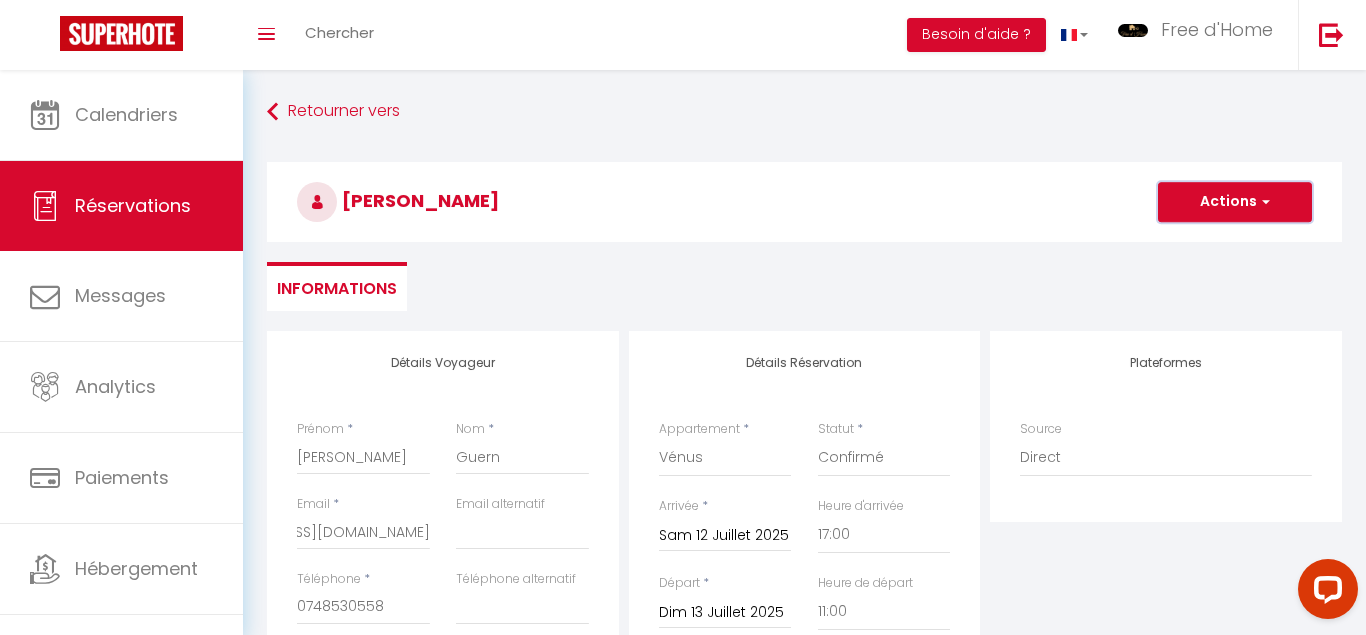 click on "Actions" at bounding box center [1235, 202] 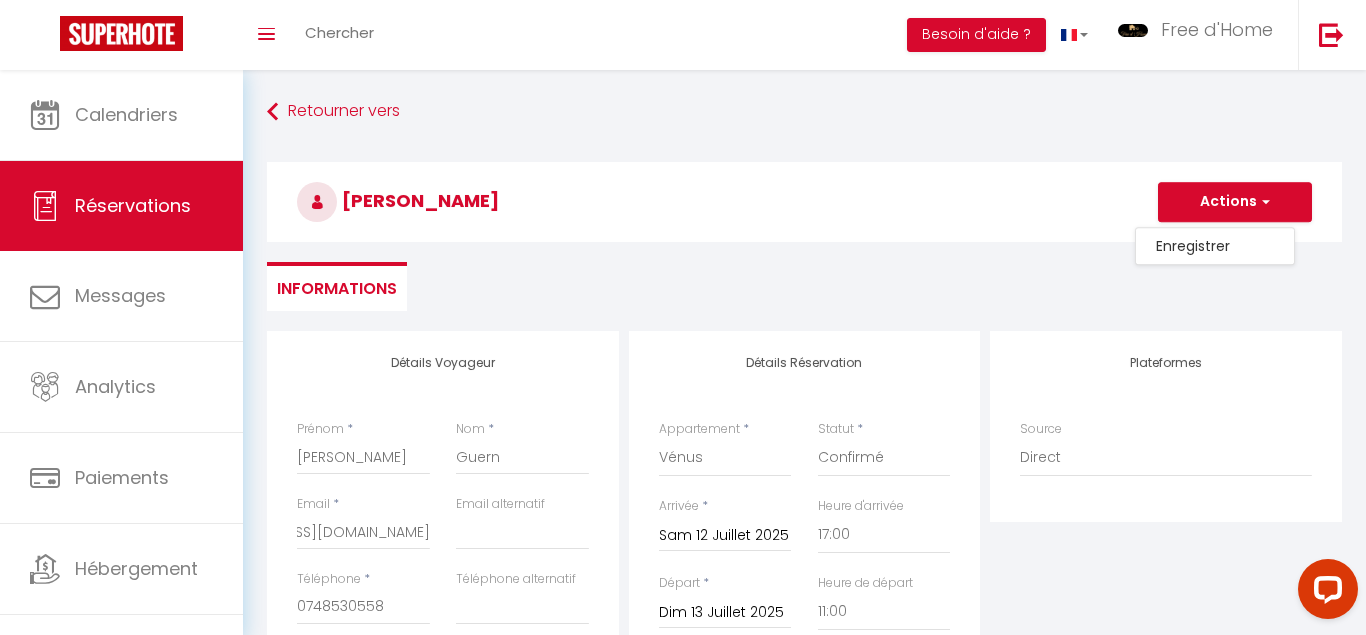 click on "Informations" at bounding box center [804, 286] 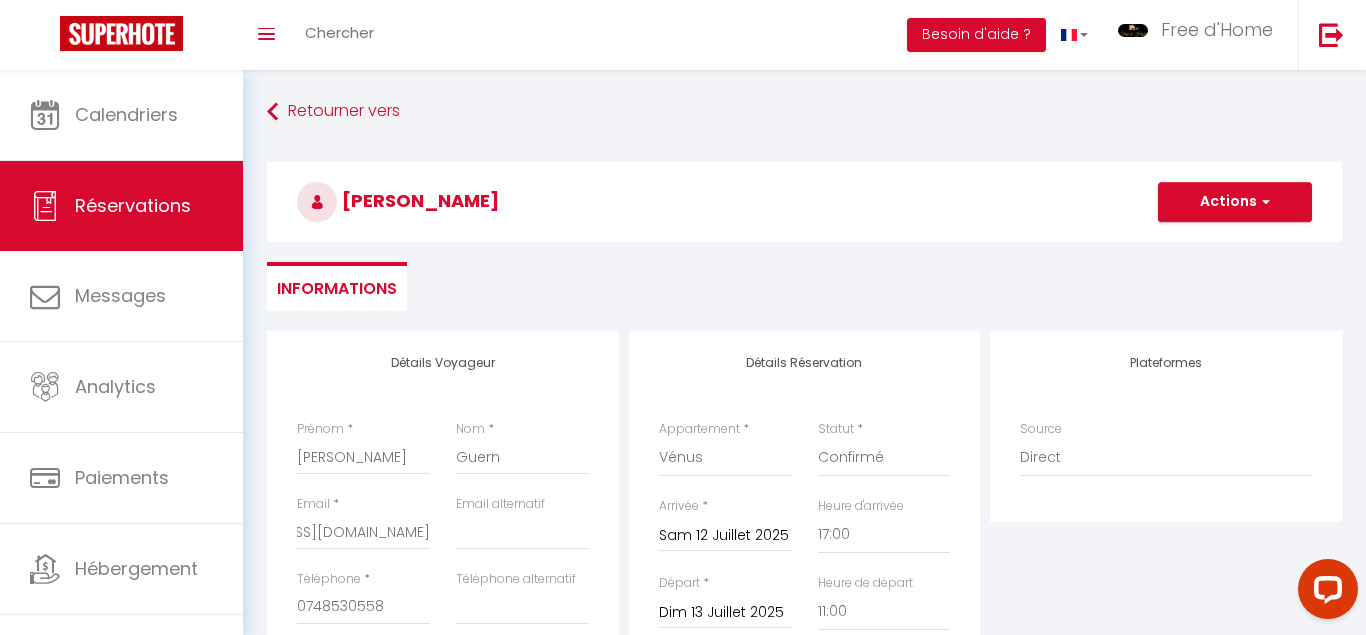 click on "Toggle menubar     Chercher   BUTTON
Besoin d'aide ?
Free d'Home   Paramètres        Équipe" at bounding box center (748, 35) 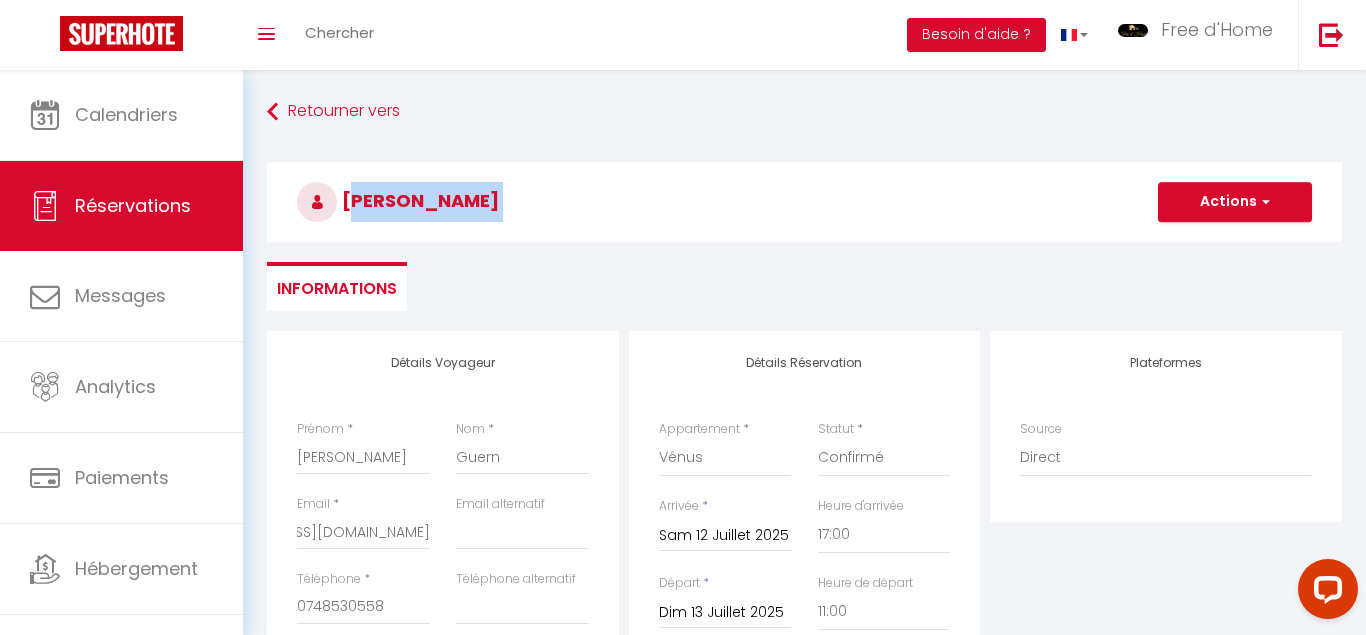 drag, startPoint x: 585, startPoint y: 189, endPoint x: 433, endPoint y: 194, distance: 152.08221 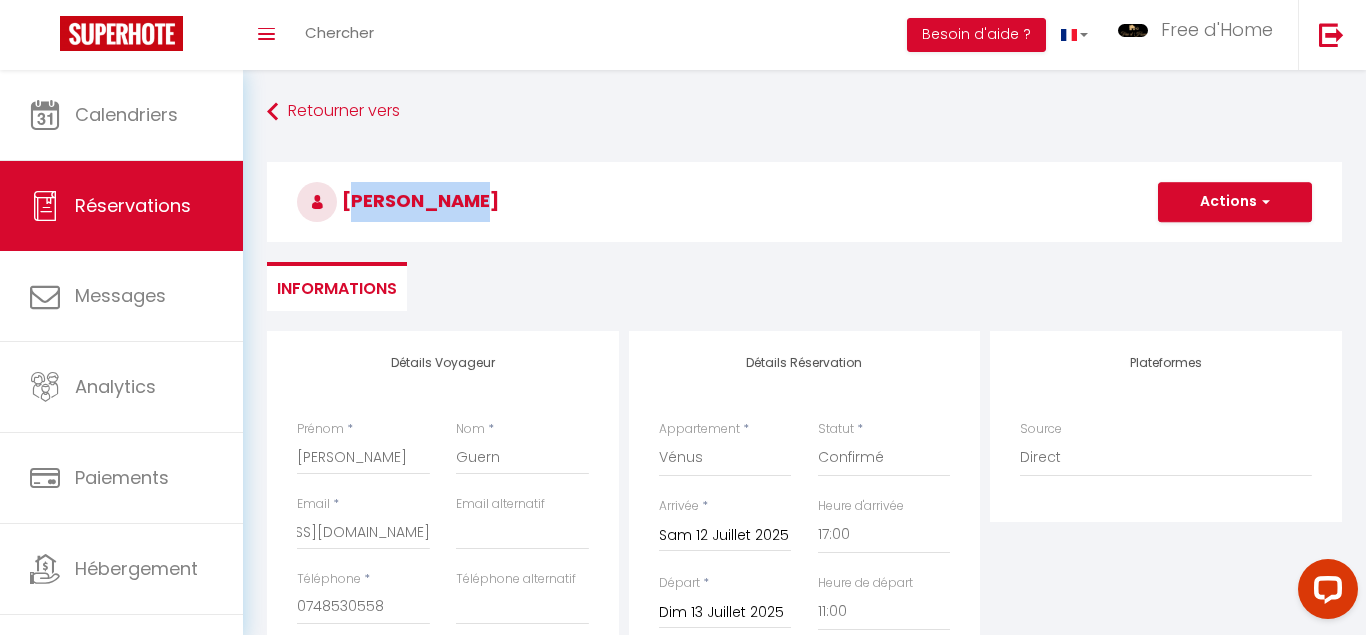 drag, startPoint x: 433, startPoint y: 194, endPoint x: 565, endPoint y: 188, distance: 132.13629 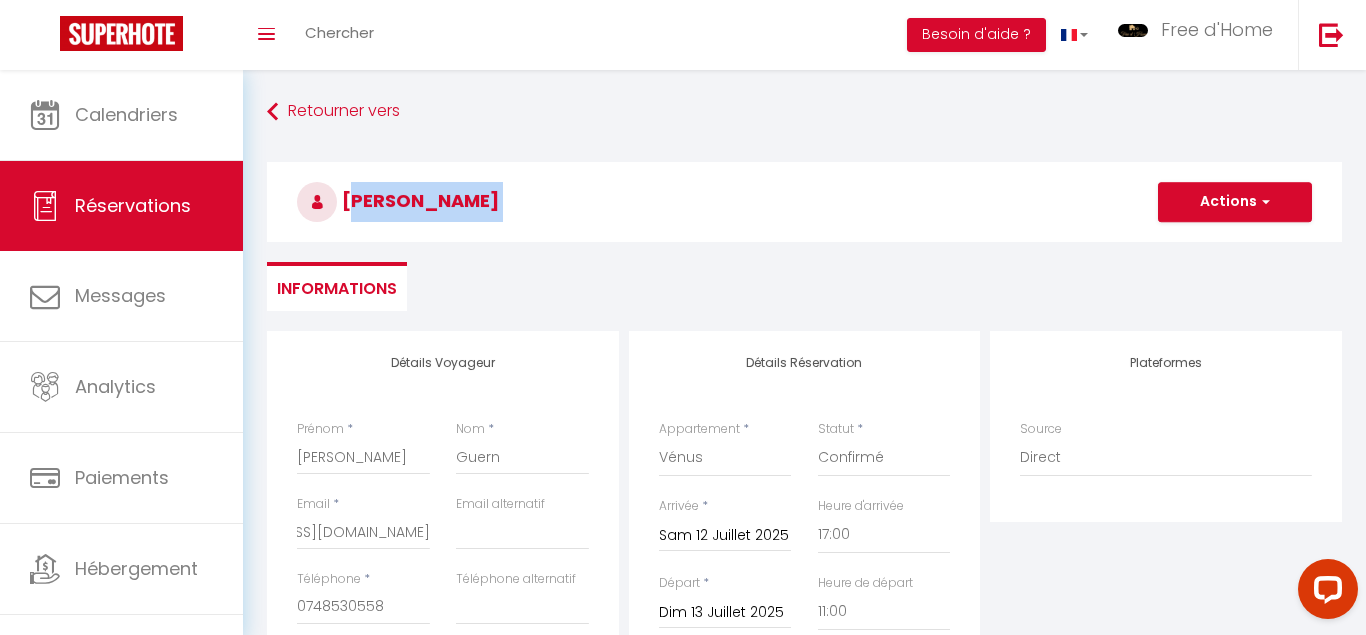 click on "[PERSON_NAME]" at bounding box center (804, 202) 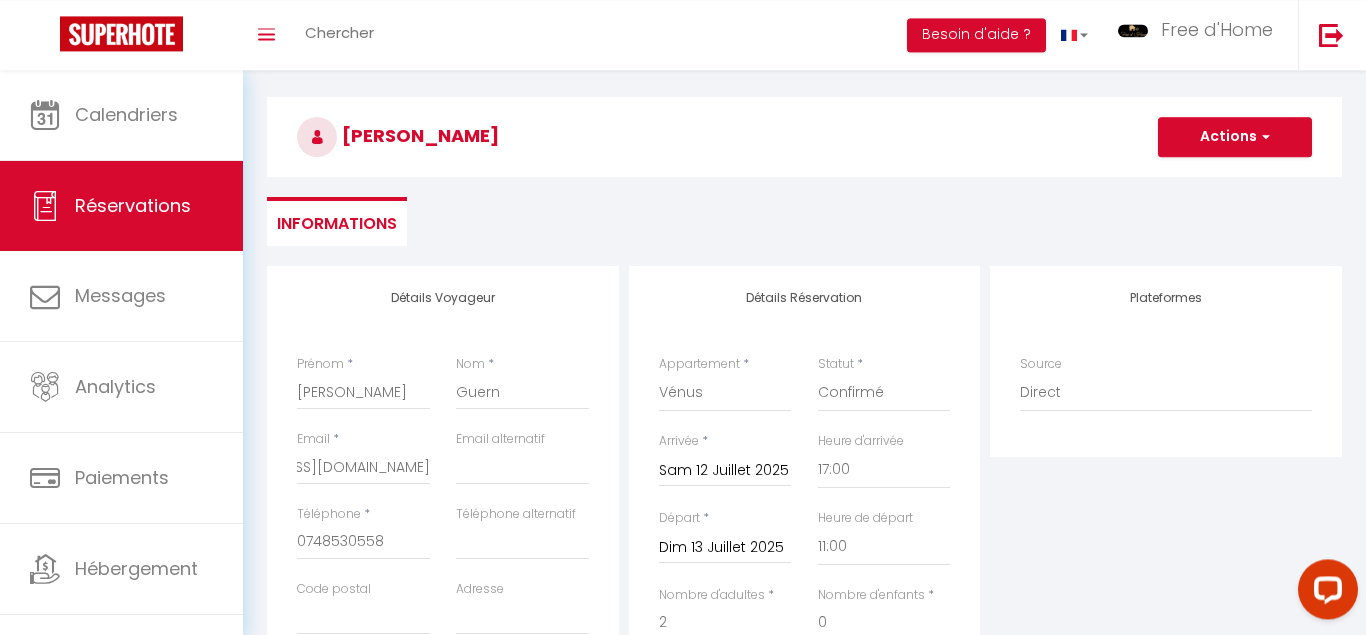 scroll, scrollTop: 0, scrollLeft: 0, axis: both 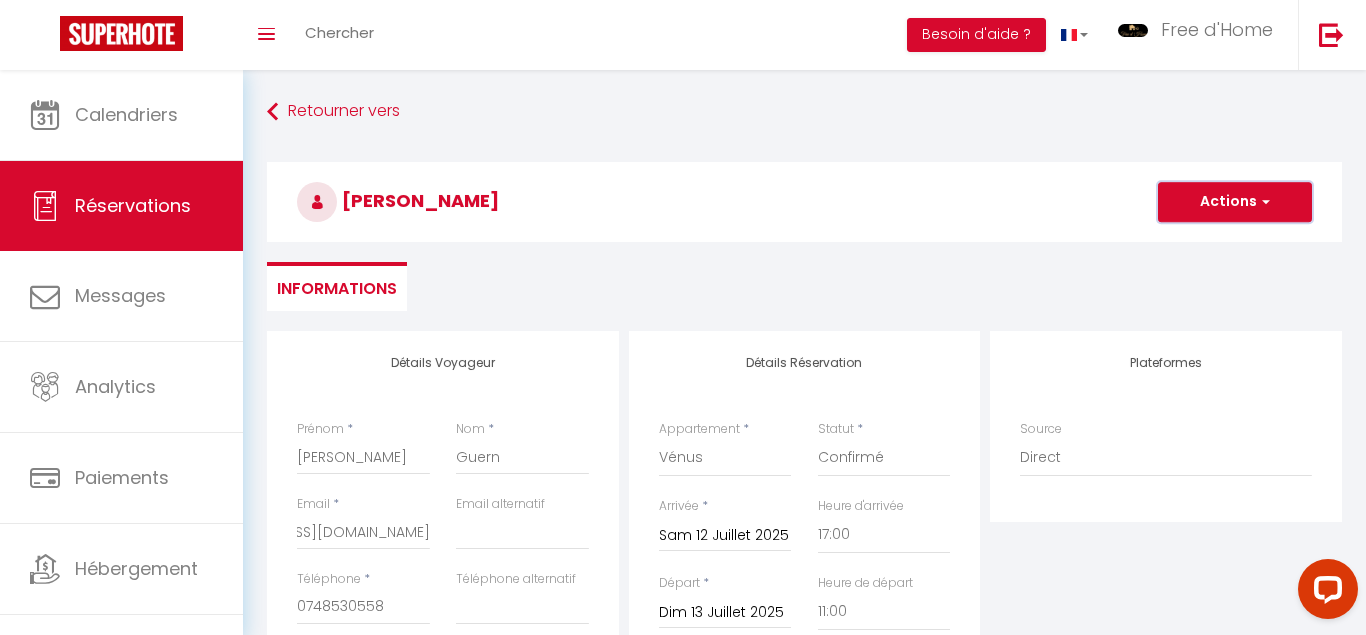 click on "Actions" at bounding box center (1235, 202) 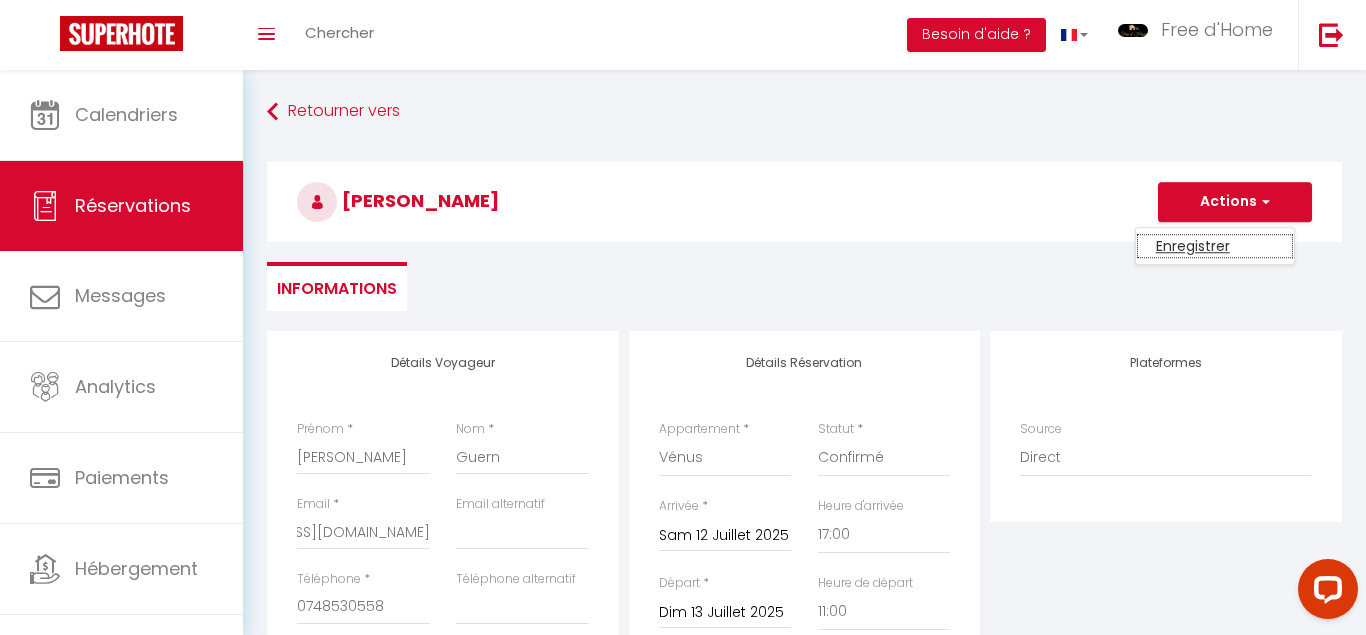 click on "Enregistrer" at bounding box center [1215, 246] 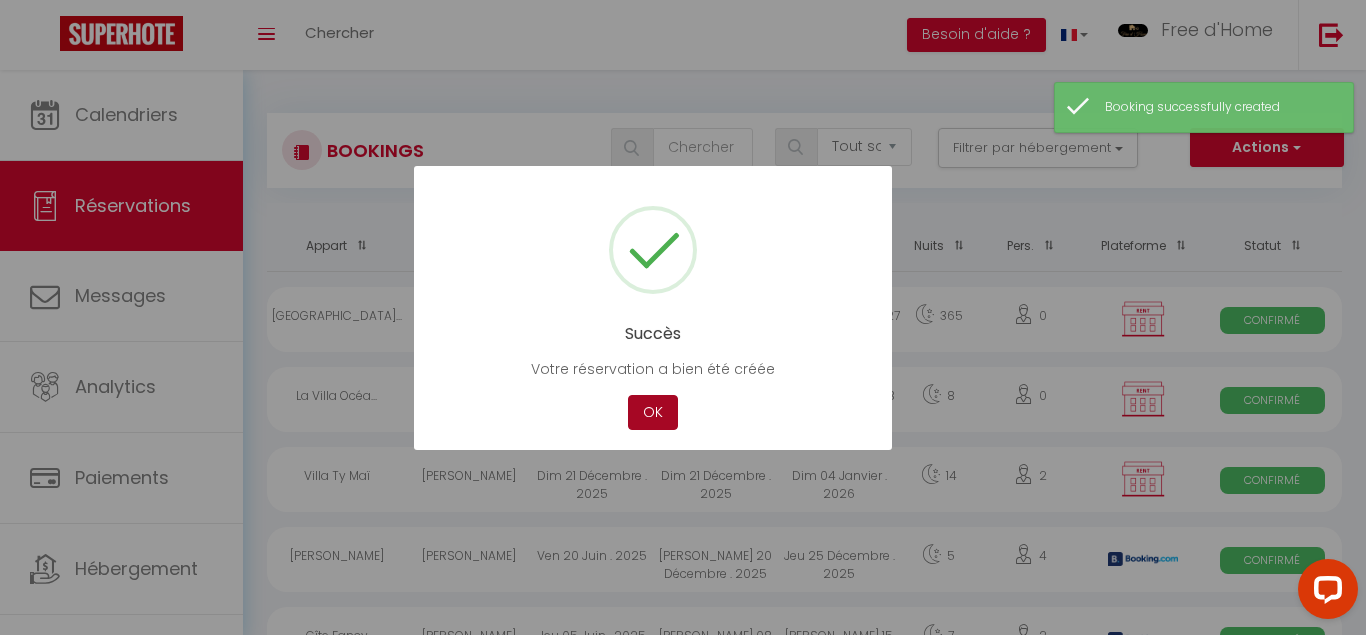 click on "OK" at bounding box center [653, 412] 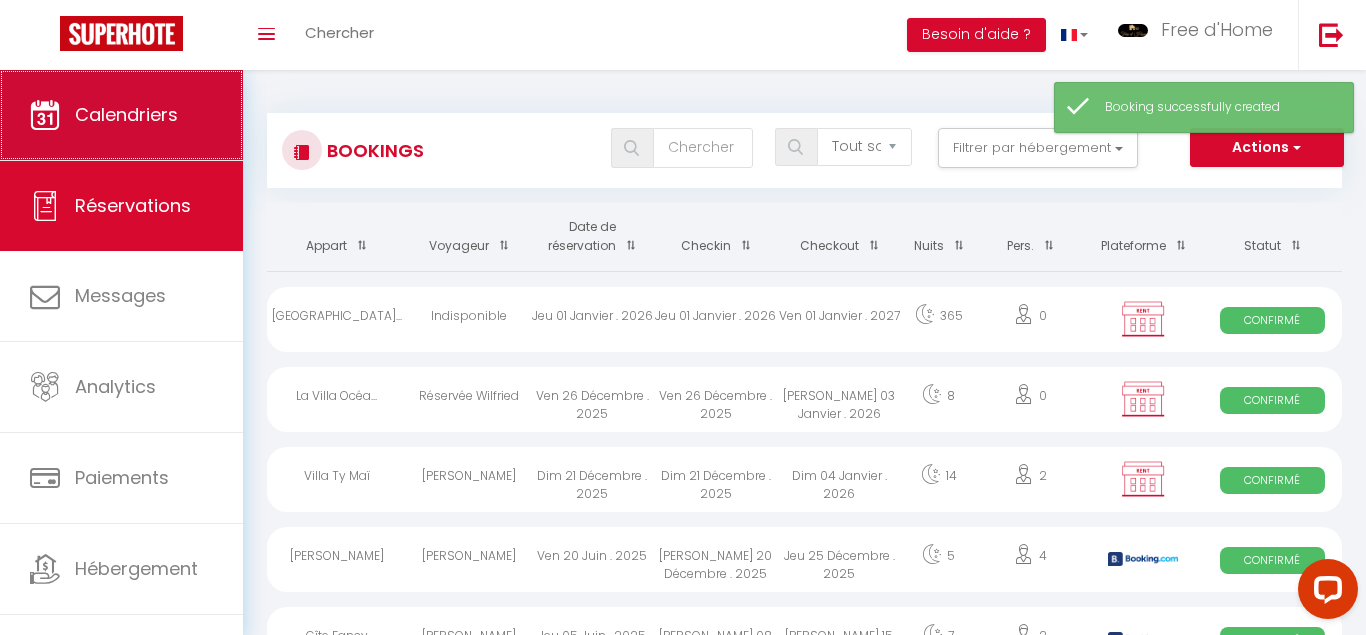 click on "Calendriers" at bounding box center [126, 114] 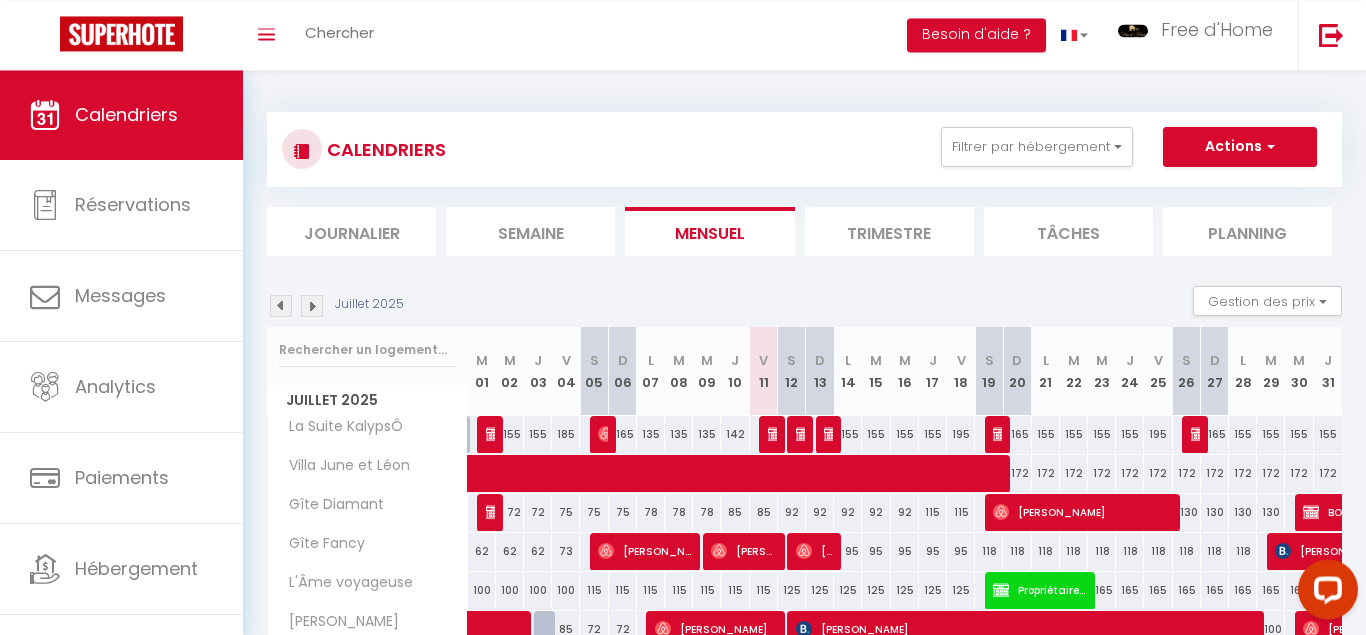 scroll, scrollTop: 0, scrollLeft: 0, axis: both 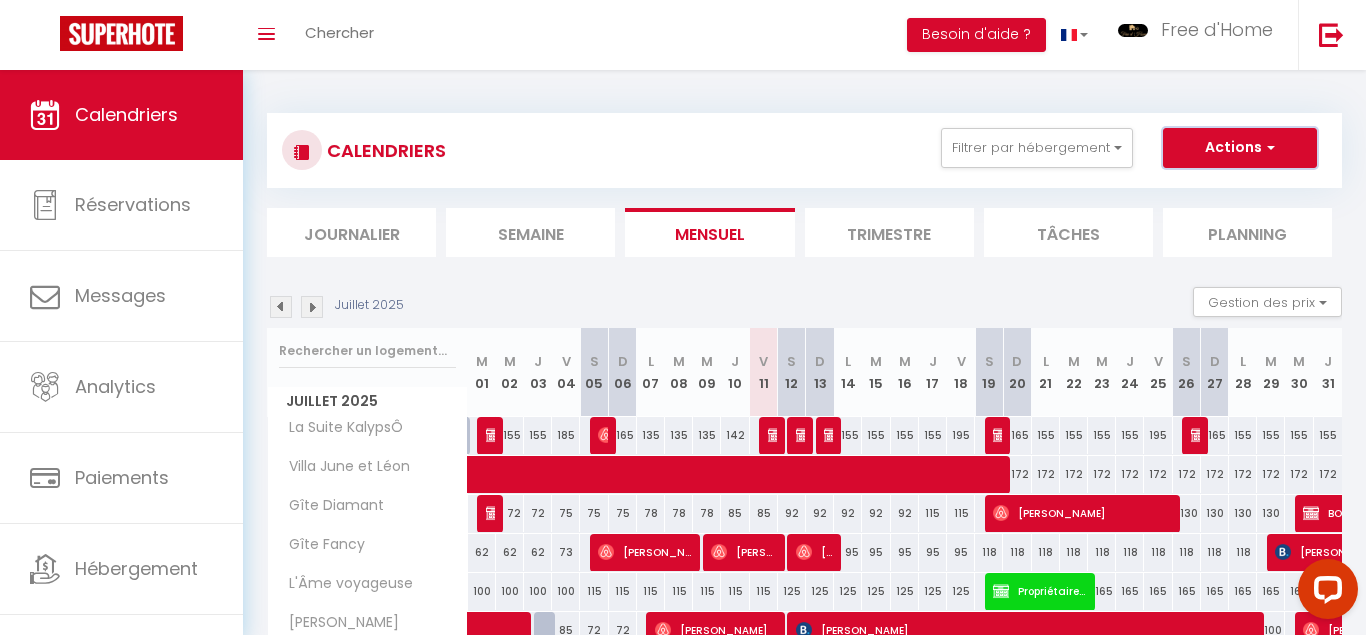 click on "Actions" at bounding box center [1240, 148] 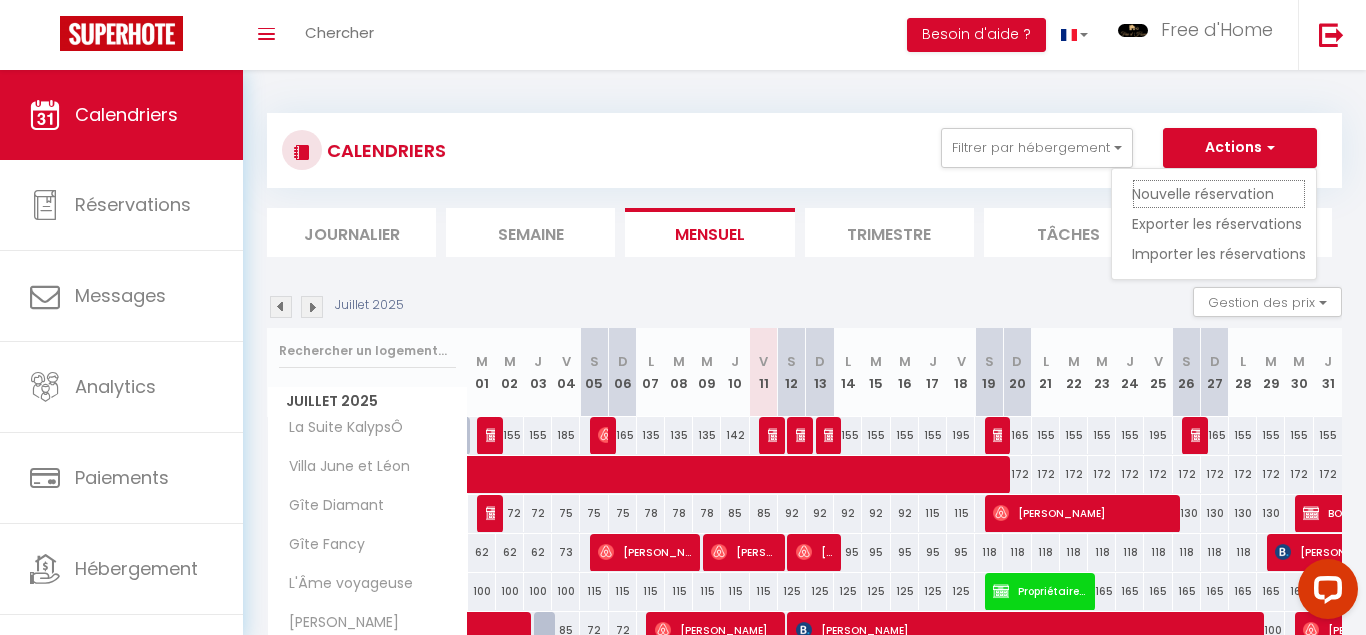 click on "Nouvelle réservation" at bounding box center (1219, 194) 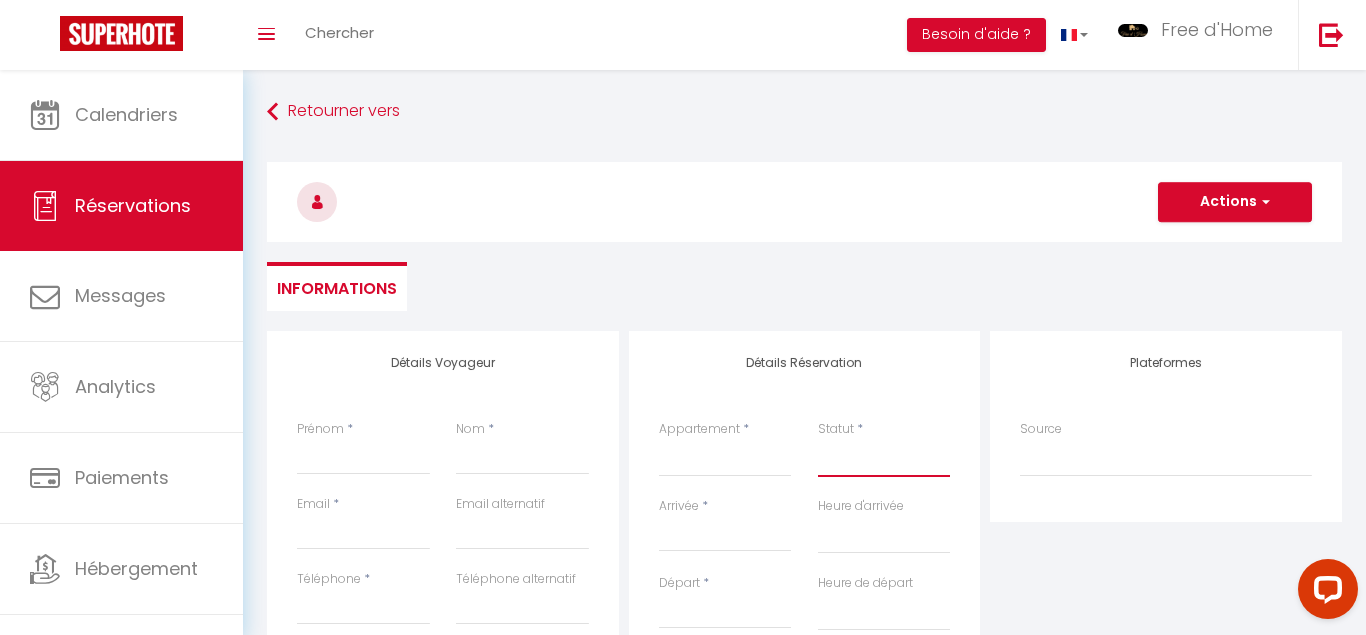 click on "Confirmé Non Confirmé [PERSON_NAME] par le voyageur No Show Request" at bounding box center (884, 458) 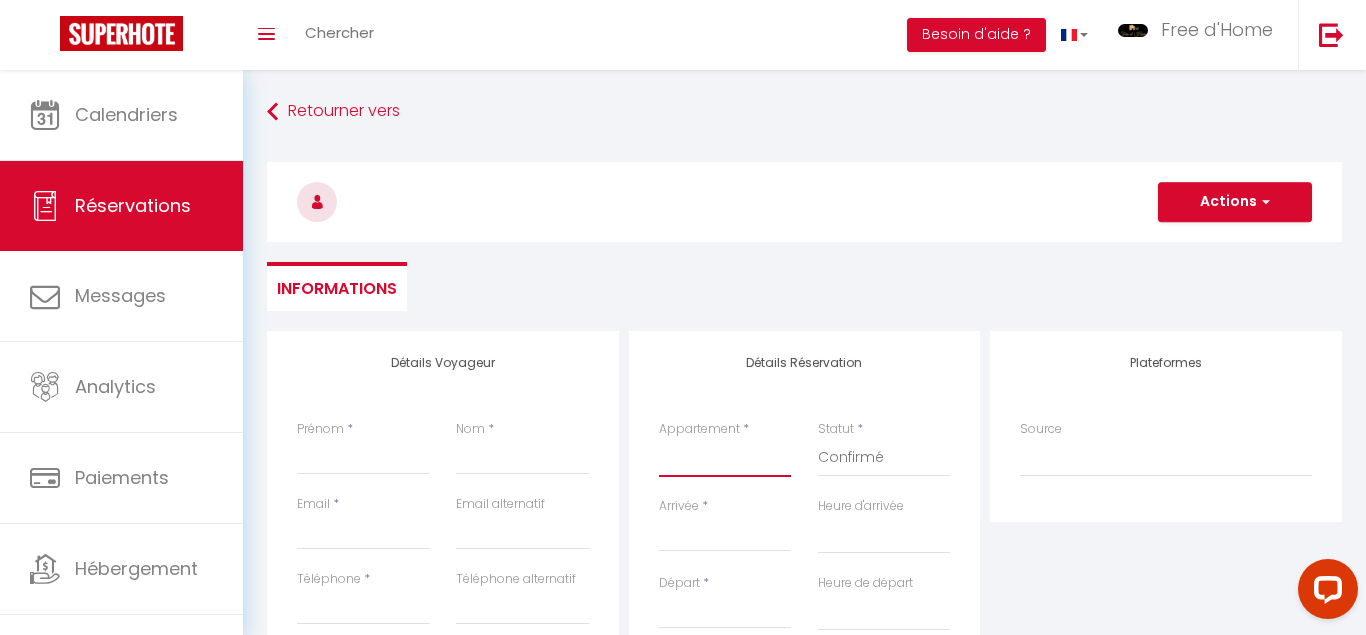 click on "Degemer Mat La Terrasse de [GEOGRAPHIC_DATA] [PERSON_NAME] Ty Salé Ty ar Stivell [PERSON_NAME]-[GEOGRAPHIC_DATA][PERSON_NAME] [GEOGRAPHIC_DATA] La maison bleue [GEOGRAPHIC_DATA]-Kerne Ty [PERSON_NAME][GEOGRAPHIC_DATA][PERSON_NAME] [GEOGRAPHIC_DATA] "[GEOGRAPHIC_DATA]" Le Tiguidou [GEOGRAPHIC_DATA] Villa June et [PERSON_NAME] Chouette La Suite KassiÔpée La maison d'Alphonse La Suite KalypsÔ Koquillage L'Âme voyageuse La [PERSON_NAME] An Dudou Macasa Le Belaven Gîte Diamant La [PERSON_NAME] [PERSON_NAME] Ti Dous Gîte Fancy Ker-[PERSON_NAME] Le Rivage Les Embruns Les Sables de [GEOGRAPHIC_DATA][PERSON_NAME] sables La maison [PERSON_NAME][GEOGRAPHIC_DATA] [PERSON_NAME] Vénus" at bounding box center [725, 458] 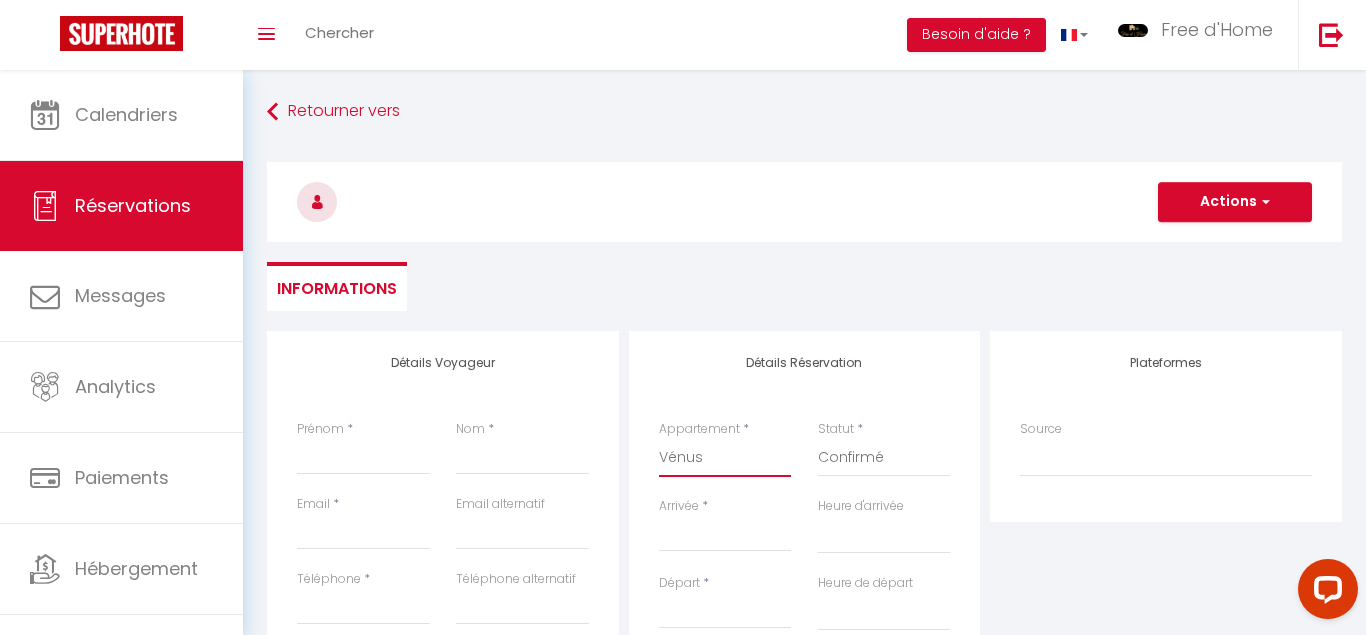 click on "Vénus" at bounding box center (0, 0) 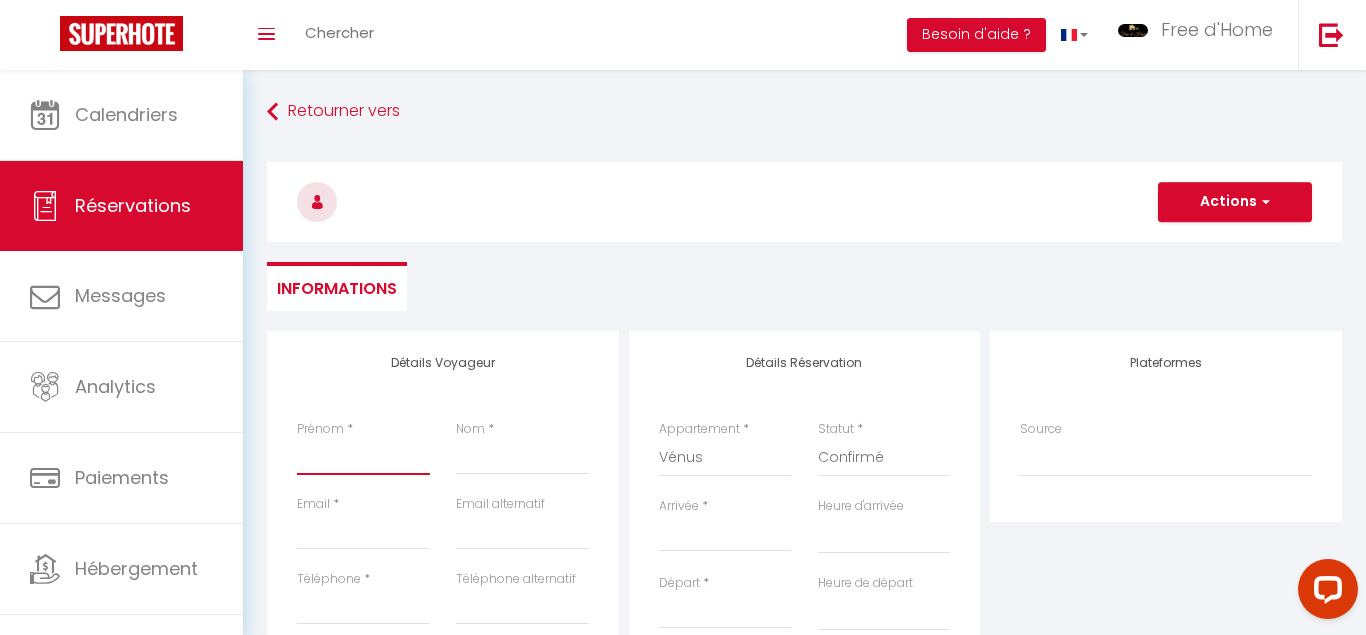 click on "Prénom" at bounding box center (363, 457) 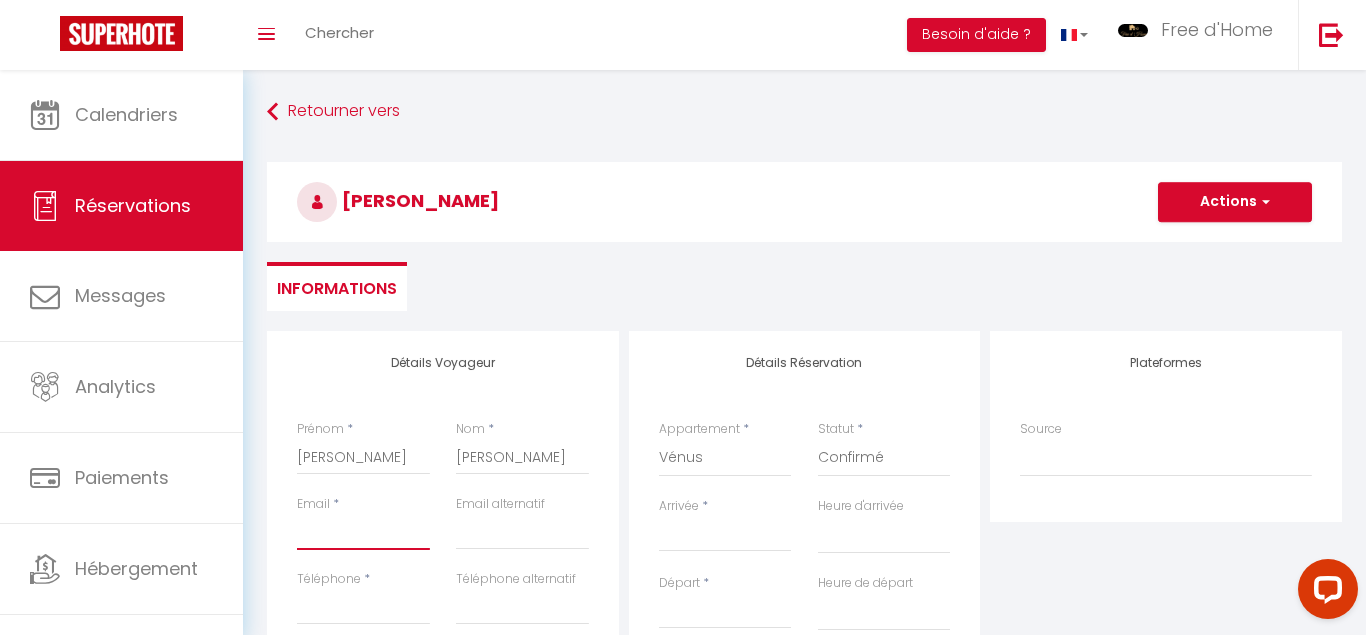 click on "Email client" at bounding box center [363, 532] 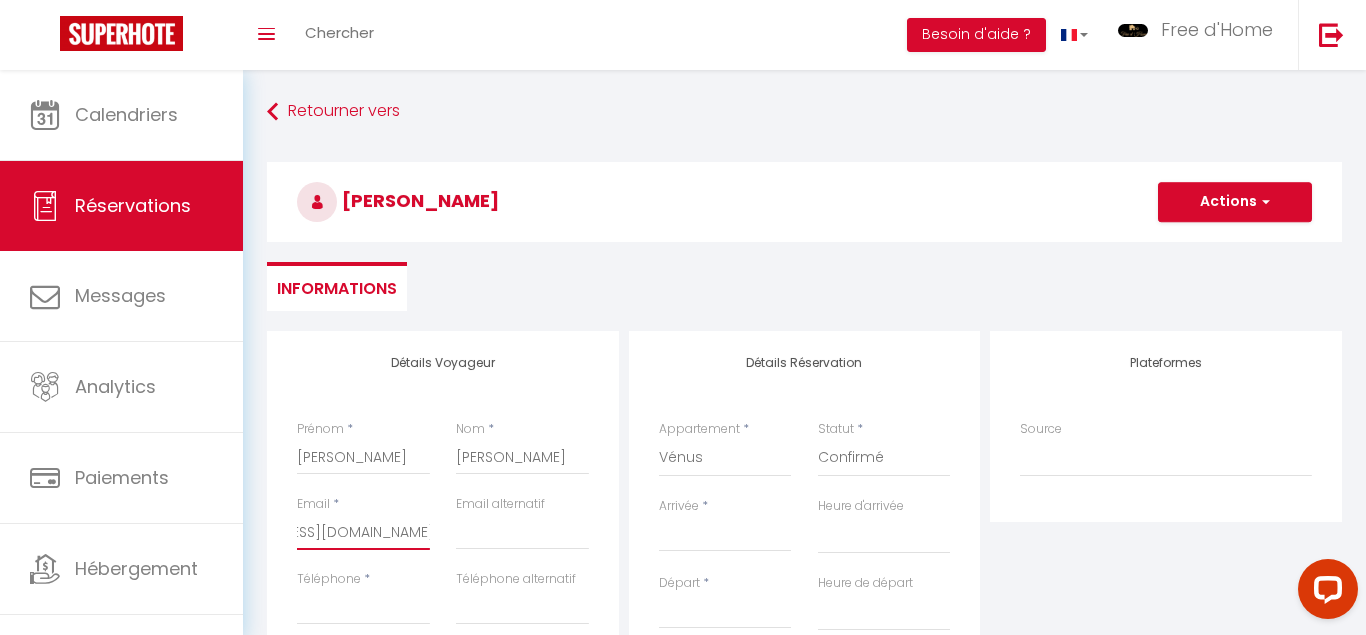 scroll, scrollTop: 0, scrollLeft: 99, axis: horizontal 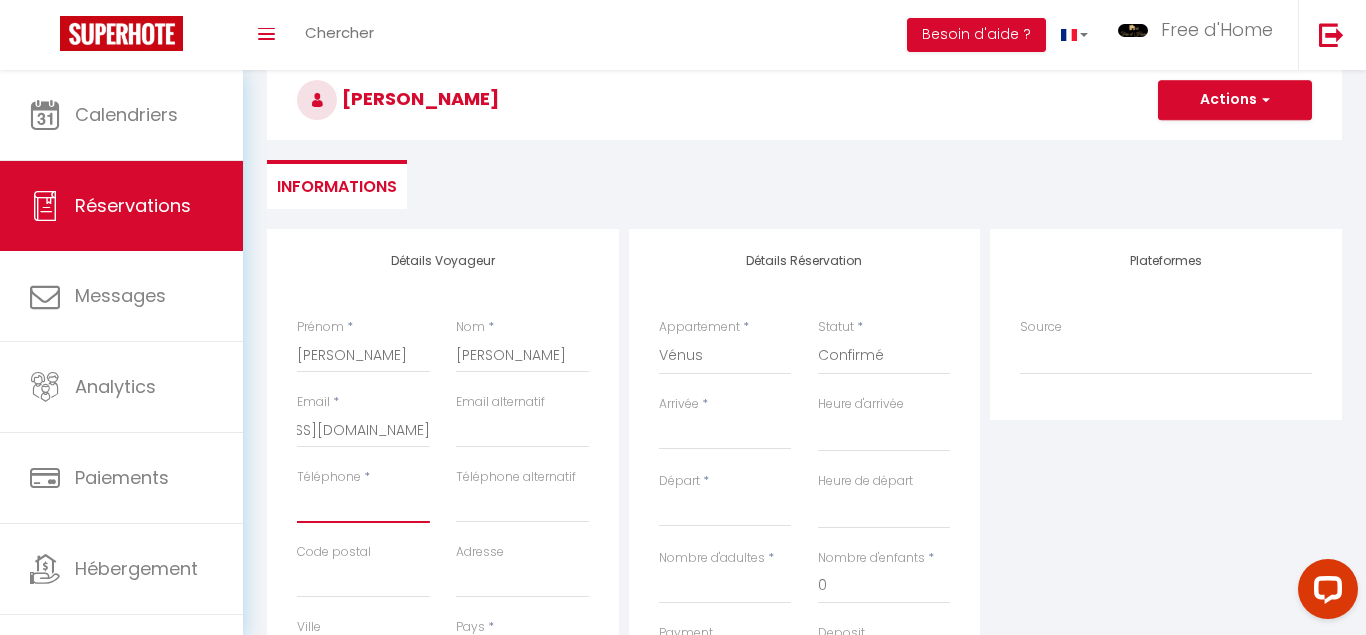 click on "Téléphone" at bounding box center [363, 505] 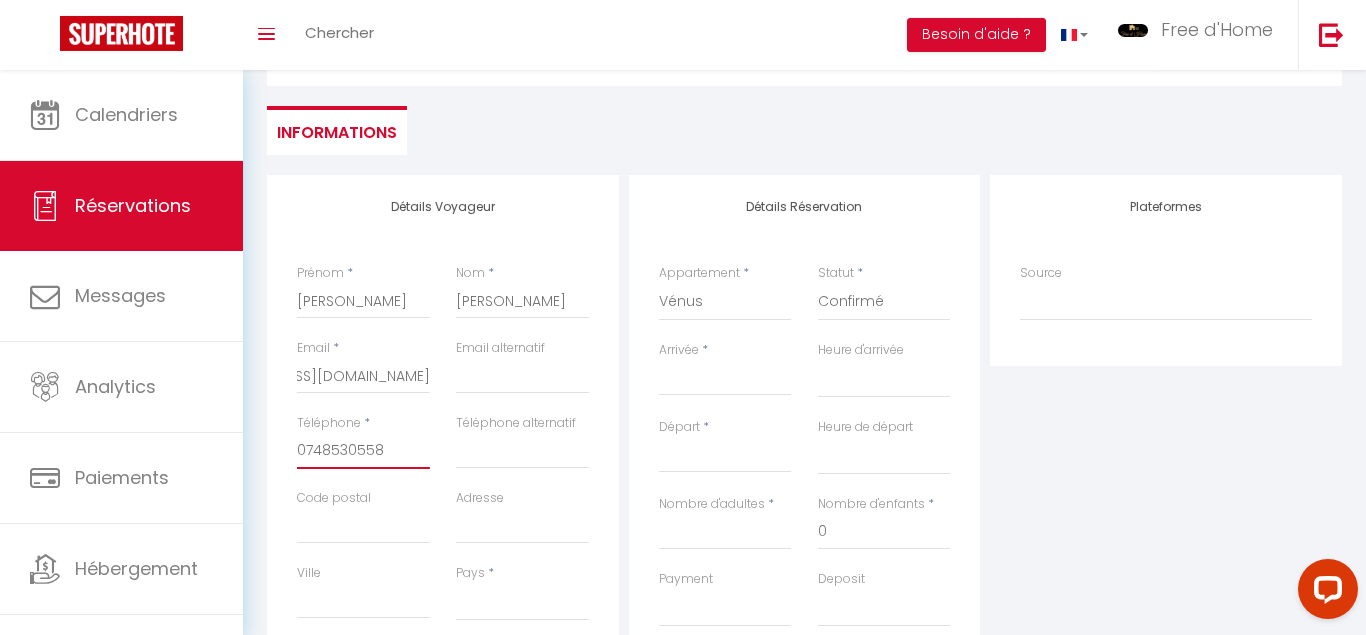 scroll, scrollTop: 204, scrollLeft: 0, axis: vertical 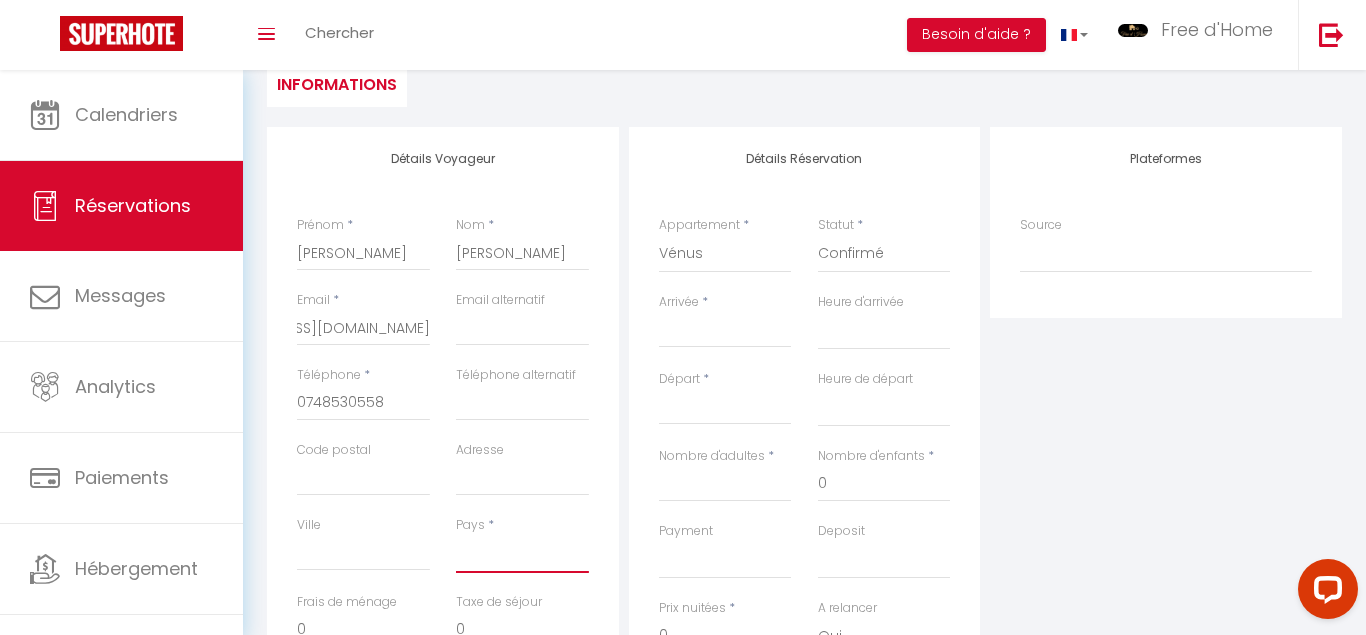 click on "[GEOGRAPHIC_DATA]
[GEOGRAPHIC_DATA]
[GEOGRAPHIC_DATA]
[GEOGRAPHIC_DATA]
[GEOGRAPHIC_DATA]
[US_STATE]
[GEOGRAPHIC_DATA]
[GEOGRAPHIC_DATA]
[GEOGRAPHIC_DATA]
[GEOGRAPHIC_DATA]
[GEOGRAPHIC_DATA]
[GEOGRAPHIC_DATA]
[GEOGRAPHIC_DATA]
[GEOGRAPHIC_DATA]
[GEOGRAPHIC_DATA]
[GEOGRAPHIC_DATA]
[GEOGRAPHIC_DATA]
[GEOGRAPHIC_DATA]
[GEOGRAPHIC_DATA]
[GEOGRAPHIC_DATA]
[GEOGRAPHIC_DATA]
[GEOGRAPHIC_DATA]
[GEOGRAPHIC_DATA]
[GEOGRAPHIC_DATA]" at bounding box center (522, 554) 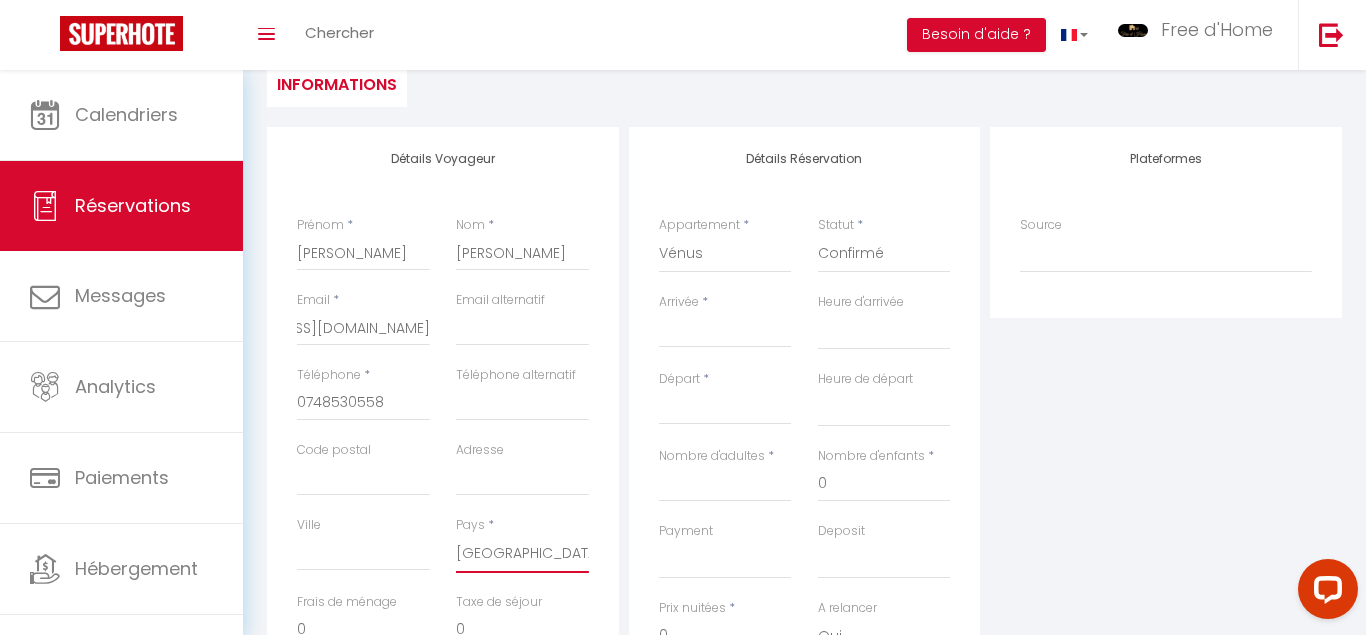 click on "[GEOGRAPHIC_DATA]" at bounding box center [0, 0] 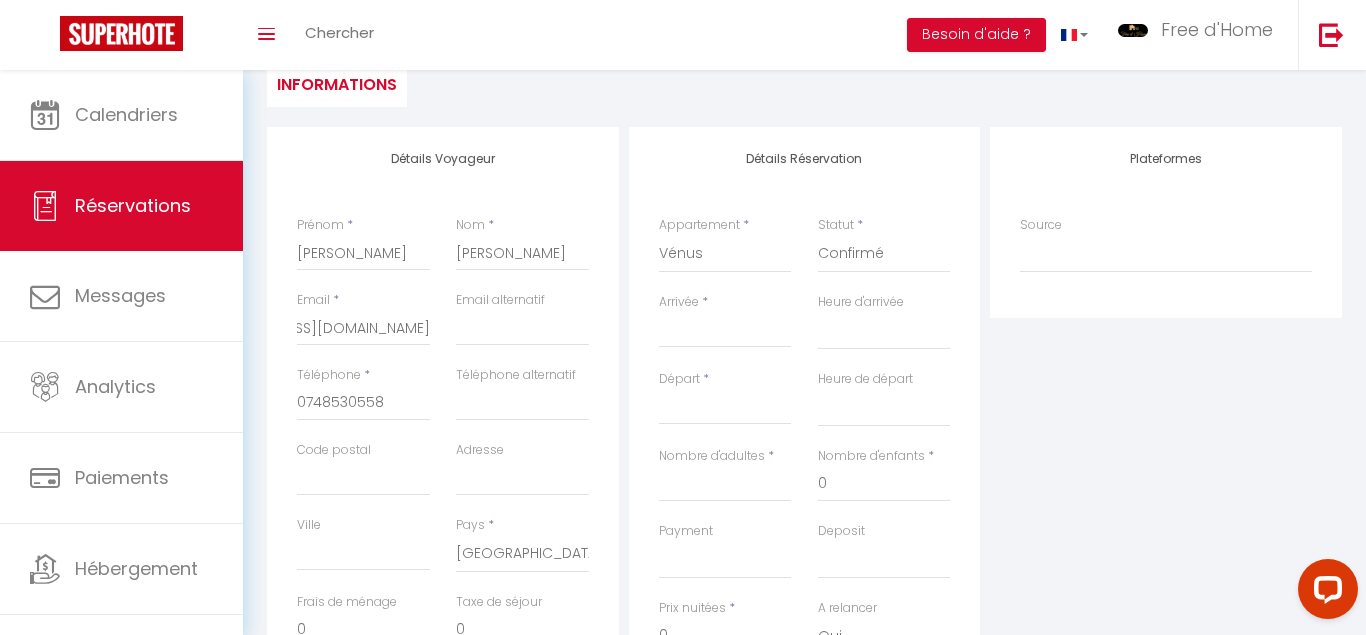 click on "Plateformes    Source
Direct
[DOMAIN_NAME]
[DOMAIN_NAME]
Chalet montagne
Expedia
Gite de [GEOGRAPHIC_DATA]
Homeaway
Homeaway iCal
[DOMAIN_NAME]
[DOMAIN_NAME]
[DOMAIN_NAME]
Ical" at bounding box center [1166, 484] 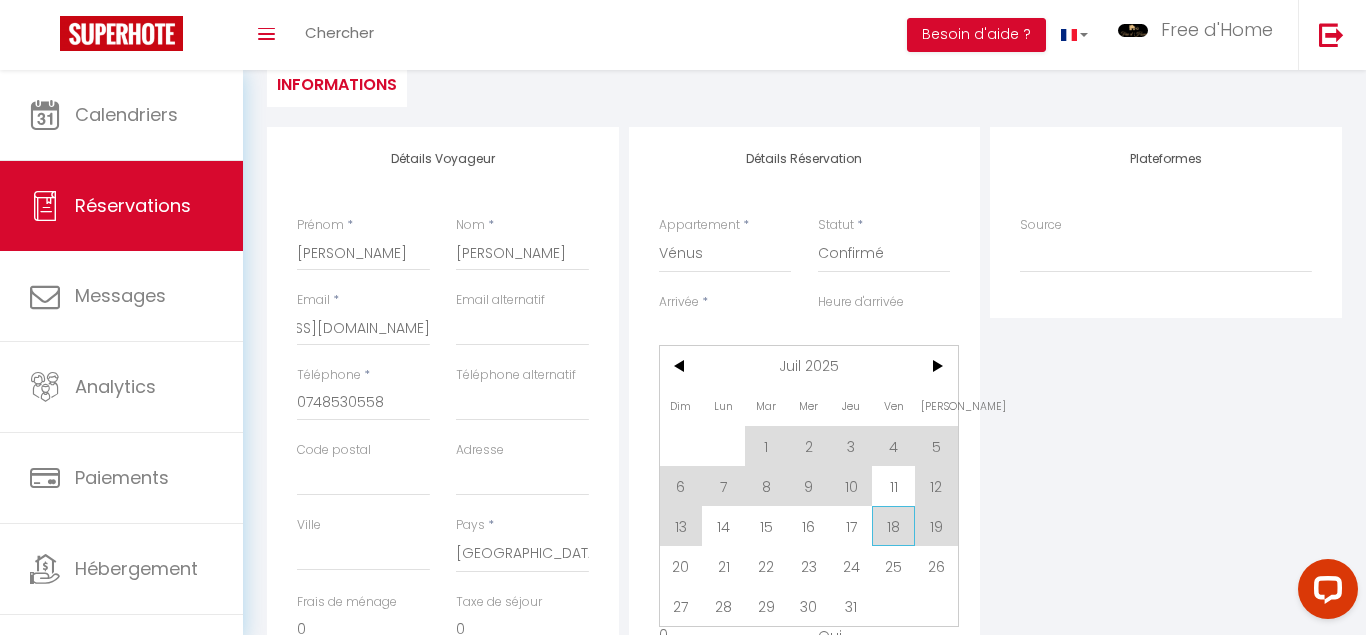 click on "18" at bounding box center [893, 526] 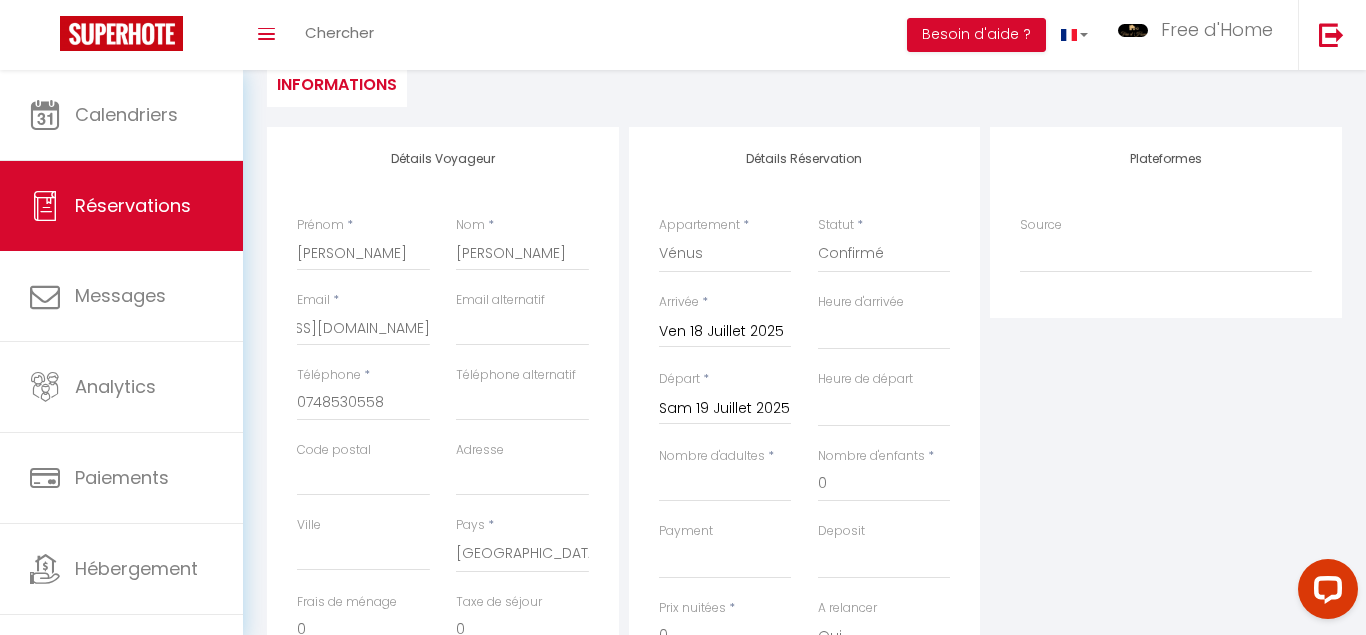 click on "Sam 19 Juillet 2025" at bounding box center [725, 409] 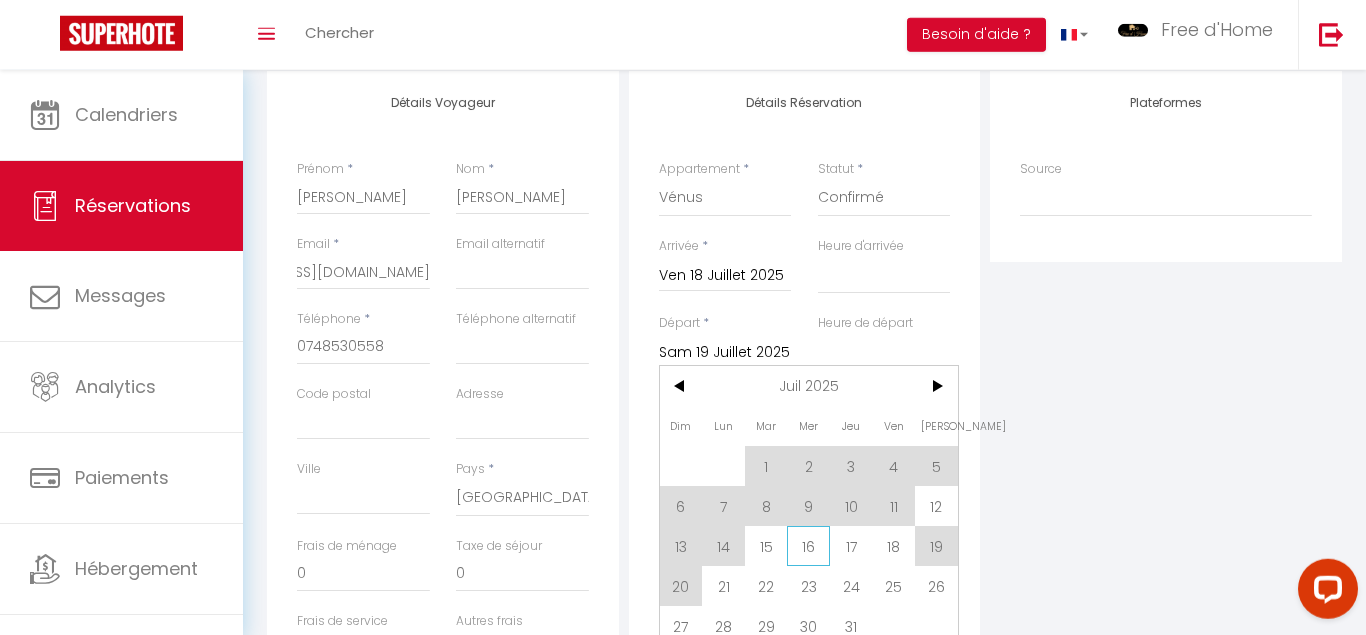scroll, scrollTop: 306, scrollLeft: 0, axis: vertical 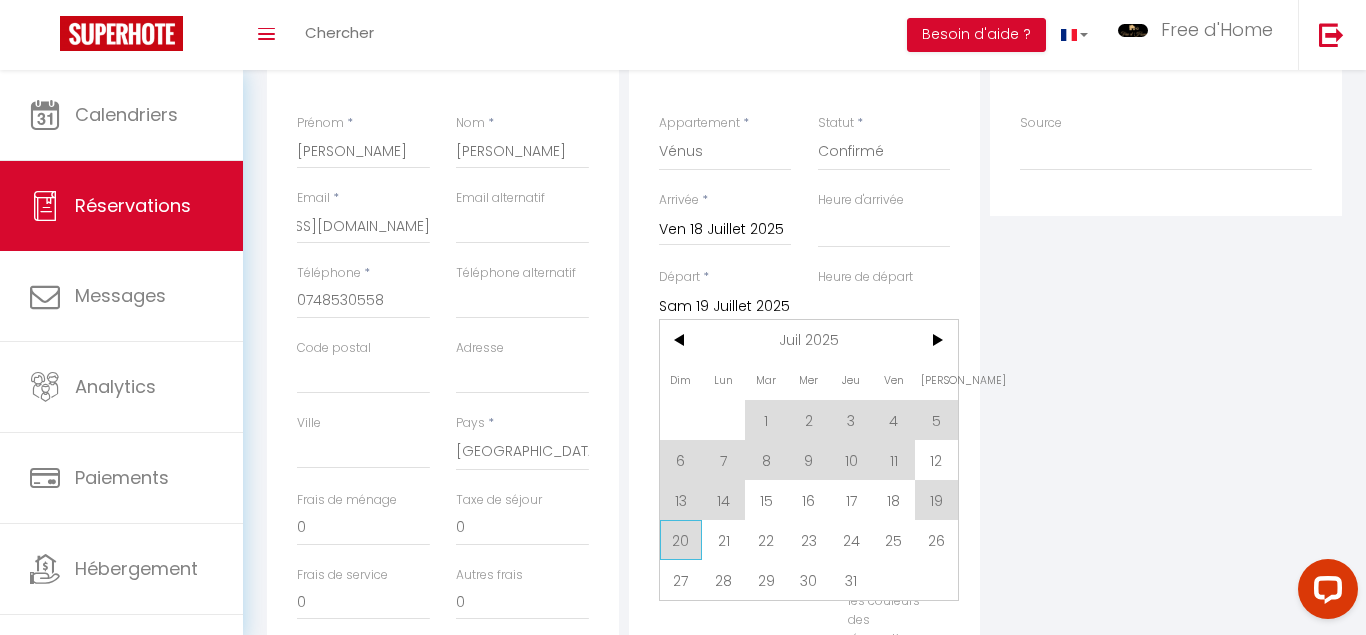 click on "20" at bounding box center (681, 540) 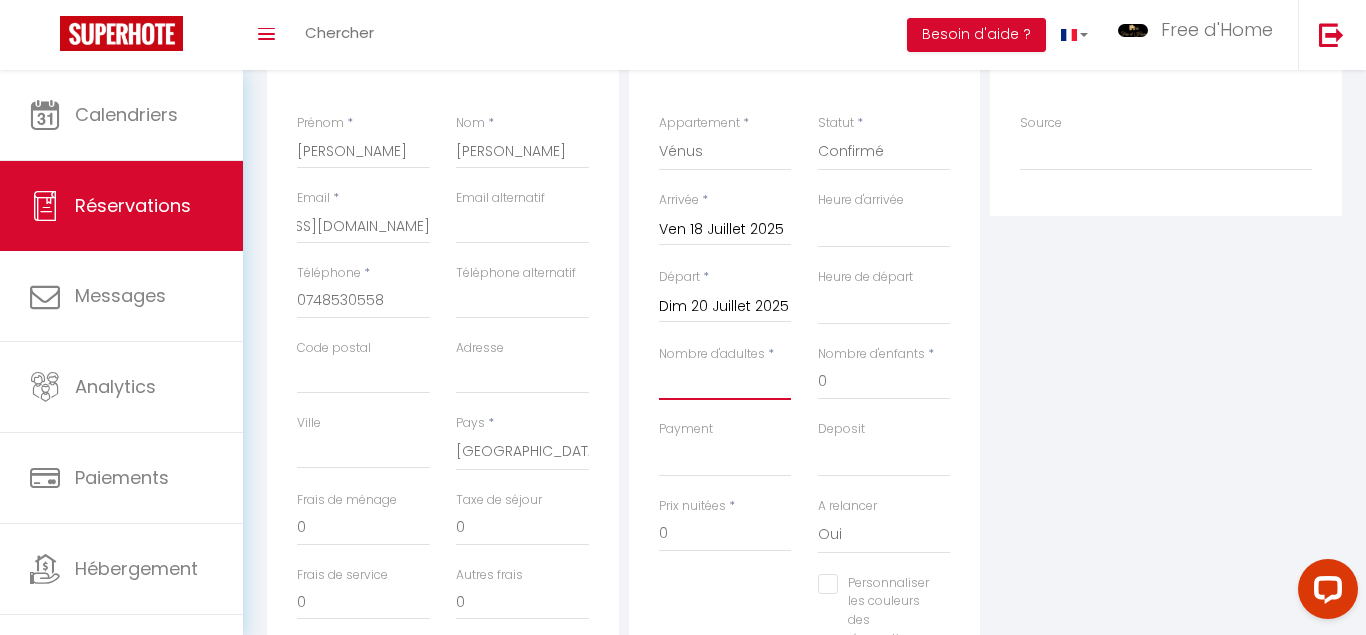 click on "Nombre d'adultes" at bounding box center (725, 382) 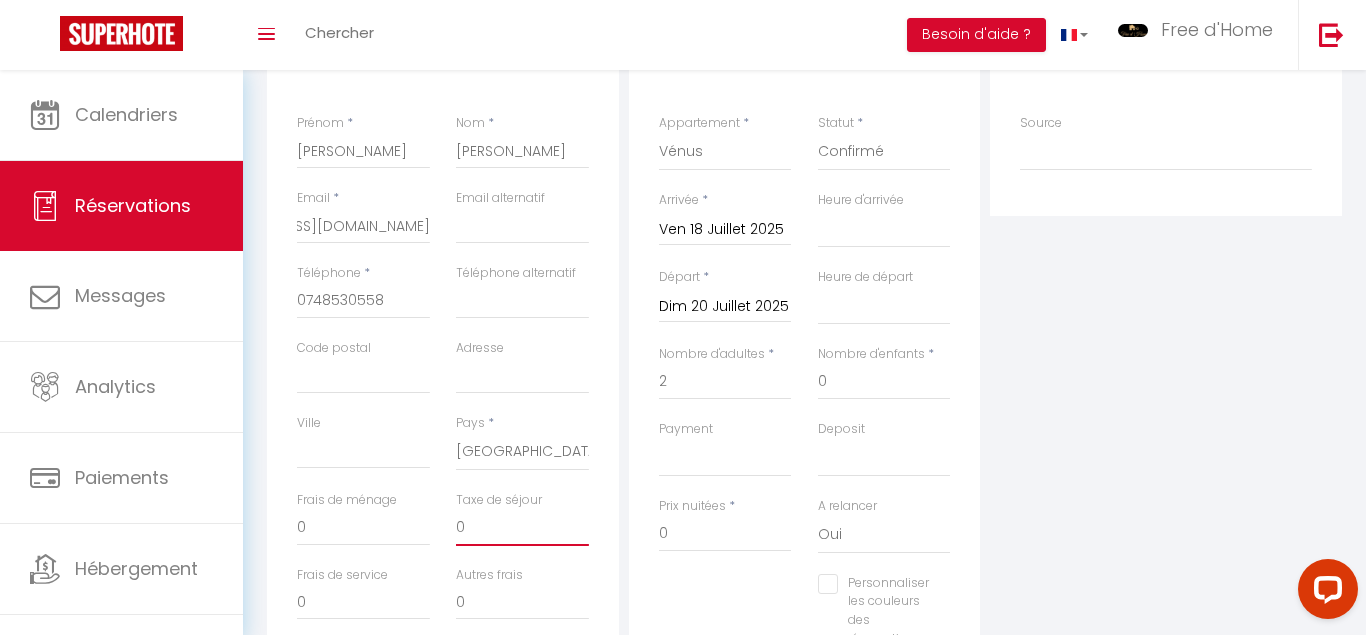 drag, startPoint x: 497, startPoint y: 531, endPoint x: 424, endPoint y: 526, distance: 73.171036 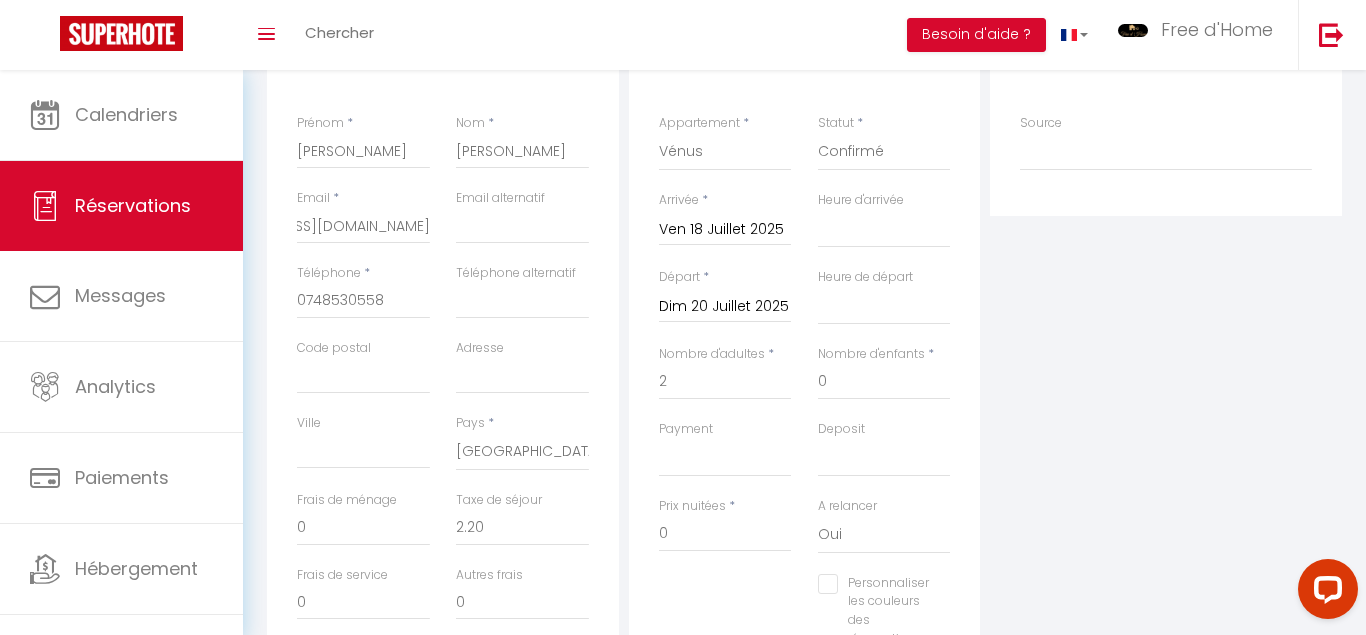 click on "Plateformes    Source
Direct
[DOMAIN_NAME]
[DOMAIN_NAME]
Chalet montagne
Expedia
Gite de [GEOGRAPHIC_DATA]
Homeaway
Homeaway iCal
[DOMAIN_NAME]
[DOMAIN_NAME]
[DOMAIN_NAME]
Ical" at bounding box center (1166, 382) 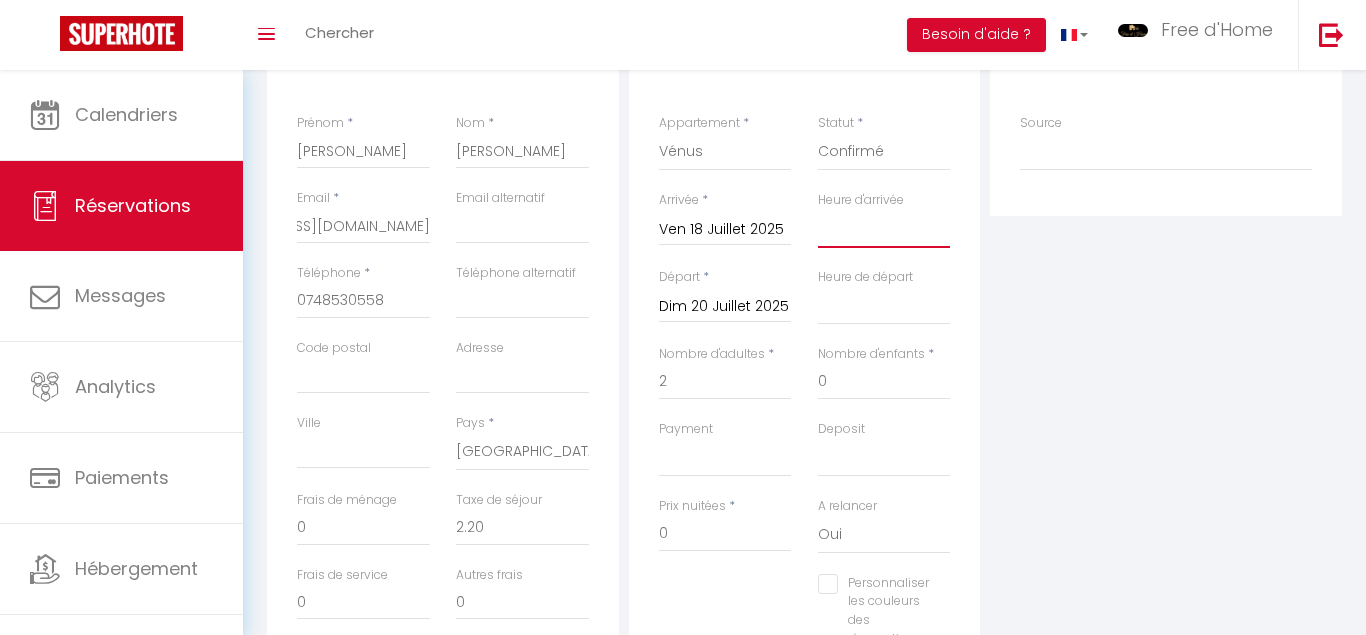 click on "00:00 00:30 01:00 01:30 02:00 02:30 03:00 03:30 04:00 04:30 05:00 05:30 06:00 06:30 07:00 07:30 08:00 08:30 09:00 09:30 10:00 10:30 11:00 11:30 12:00 12:30 13:00 13:30 14:00 14:30 15:00 15:30 16:00 16:30 17:00 17:30 18:00 18:30 19:00 19:30 20:00 20:30 21:00 21:30 22:00 22:30 23:00 23:30" at bounding box center (884, 229) 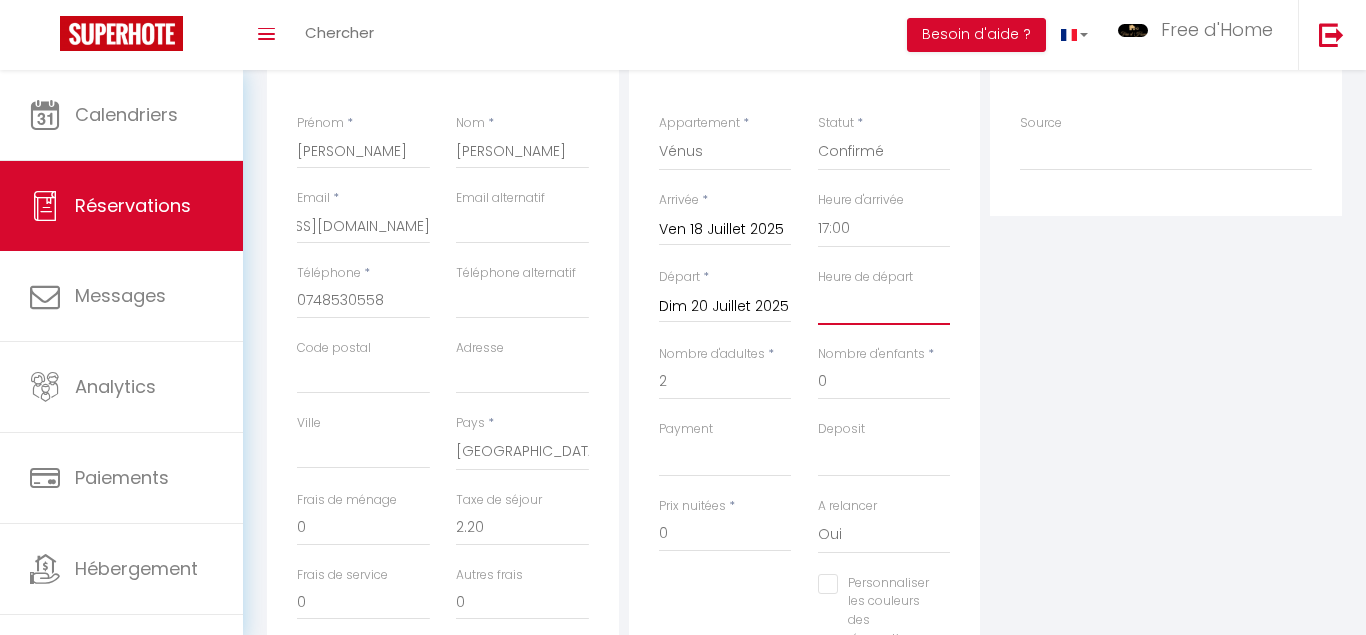 click on "00:00 00:30 01:00 01:30 02:00 02:30 03:00 03:30 04:00 04:30 05:00 05:30 06:00 06:30 07:00 07:30 08:00 08:30 09:00 09:30 10:00 10:30 11:00 11:30 12:00 12:30 13:00 13:30 14:00 14:30 15:00 15:30 16:00 16:30 17:00 17:30 18:00 18:30 19:00 19:30 20:00 20:30 21:00 21:30 22:00 22:30 23:00 23:30" at bounding box center [884, 306] 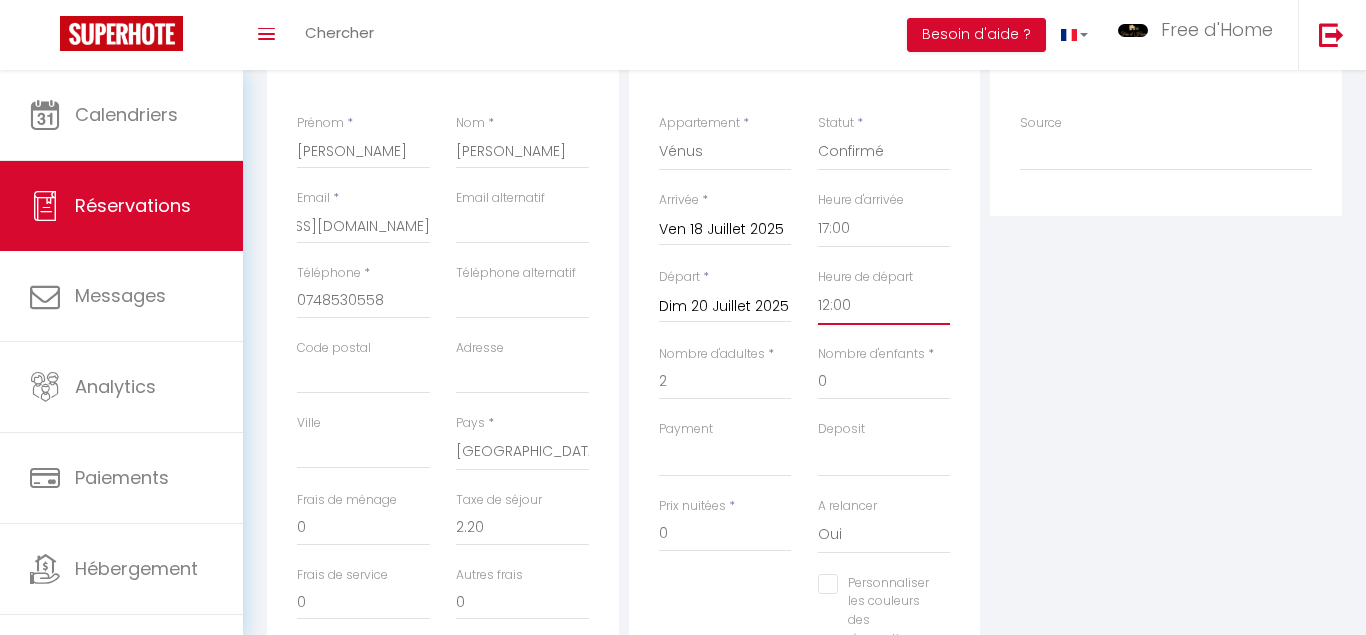 click on "12:00" at bounding box center [0, 0] 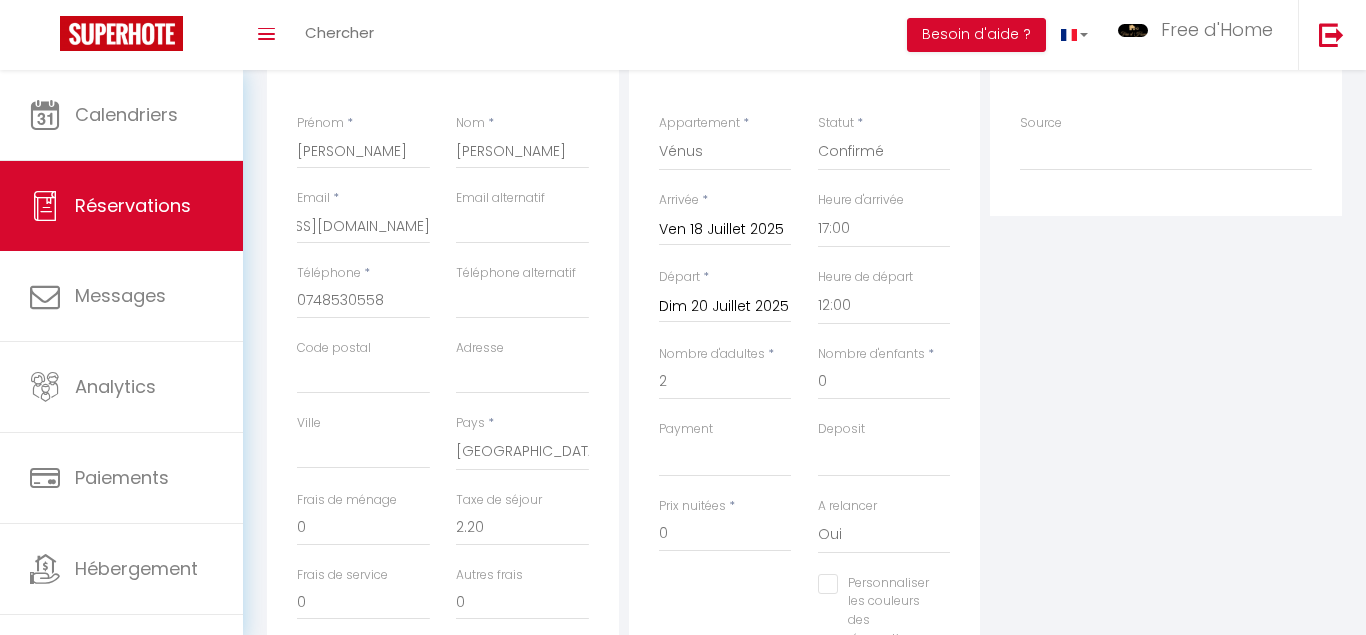 click on "Plateformes    Source
Direct
[DOMAIN_NAME]
[DOMAIN_NAME]
Chalet montagne
Expedia
Gite de [GEOGRAPHIC_DATA]
Homeaway
Homeaway iCal
[DOMAIN_NAME]
[DOMAIN_NAME]
[DOMAIN_NAME]
Ical" at bounding box center (1166, 382) 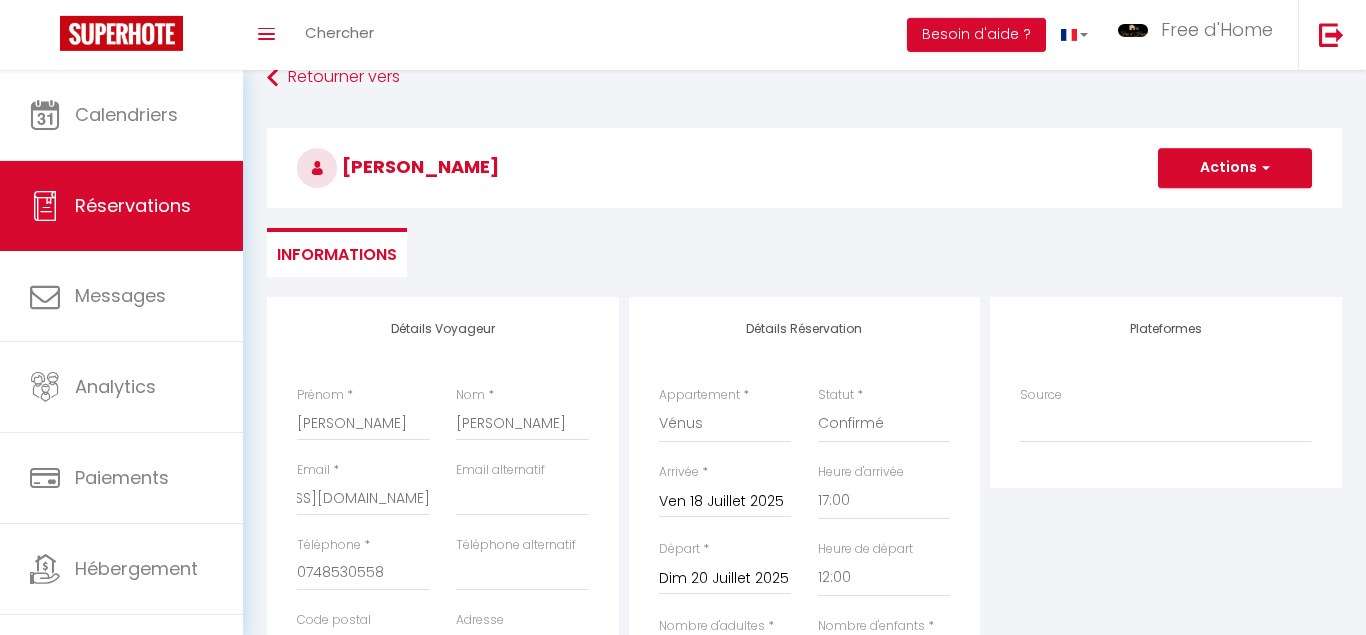 scroll, scrollTop: 0, scrollLeft: 0, axis: both 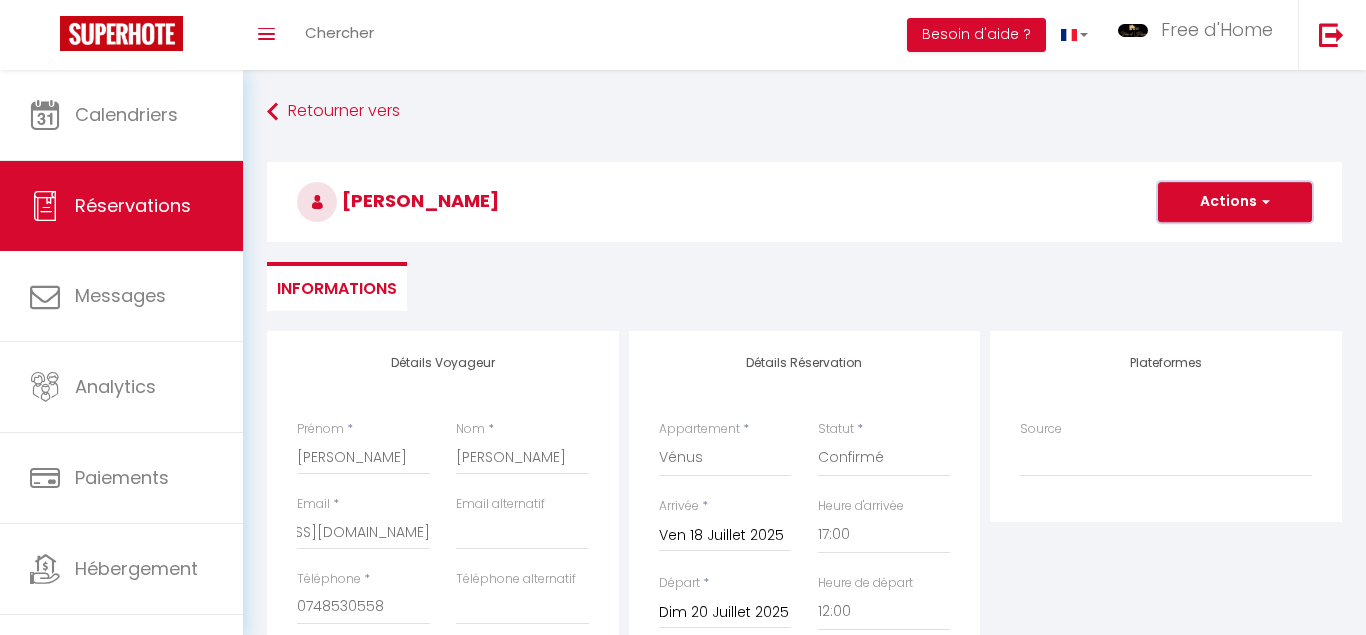 click on "Actions" at bounding box center (1235, 202) 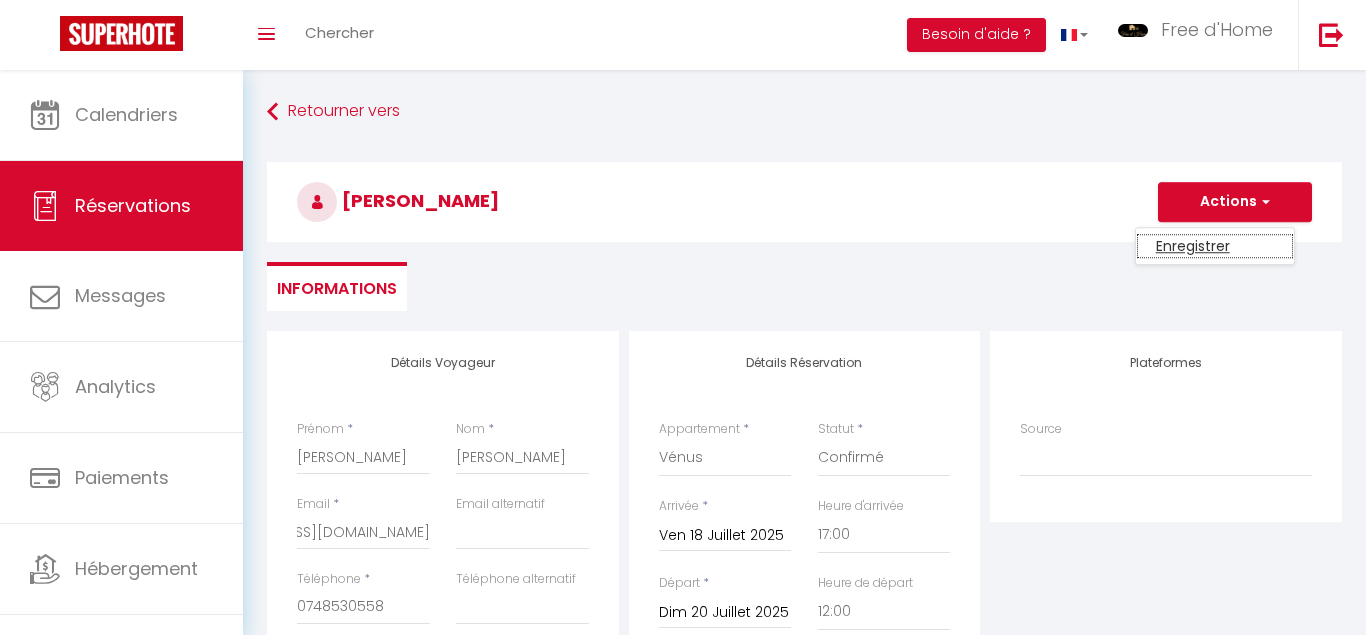 click on "Enregistrer" at bounding box center [1215, 246] 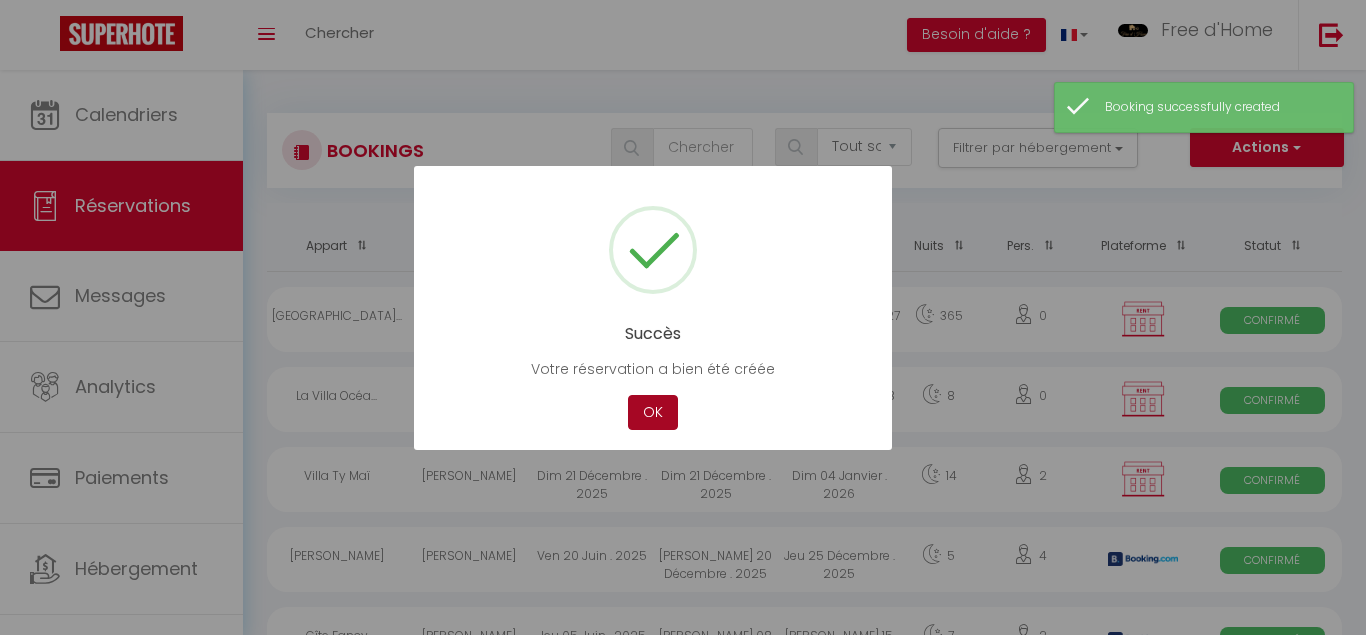 click on "OK" at bounding box center [653, 412] 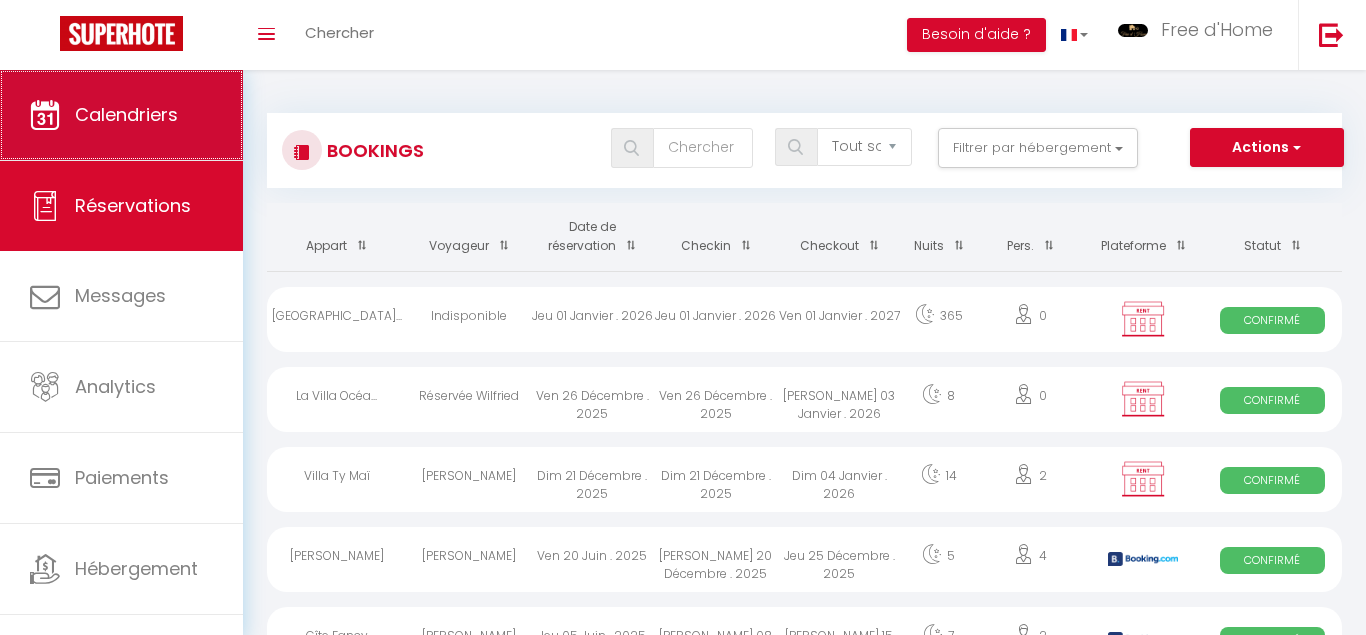 click on "Calendriers" at bounding box center (126, 114) 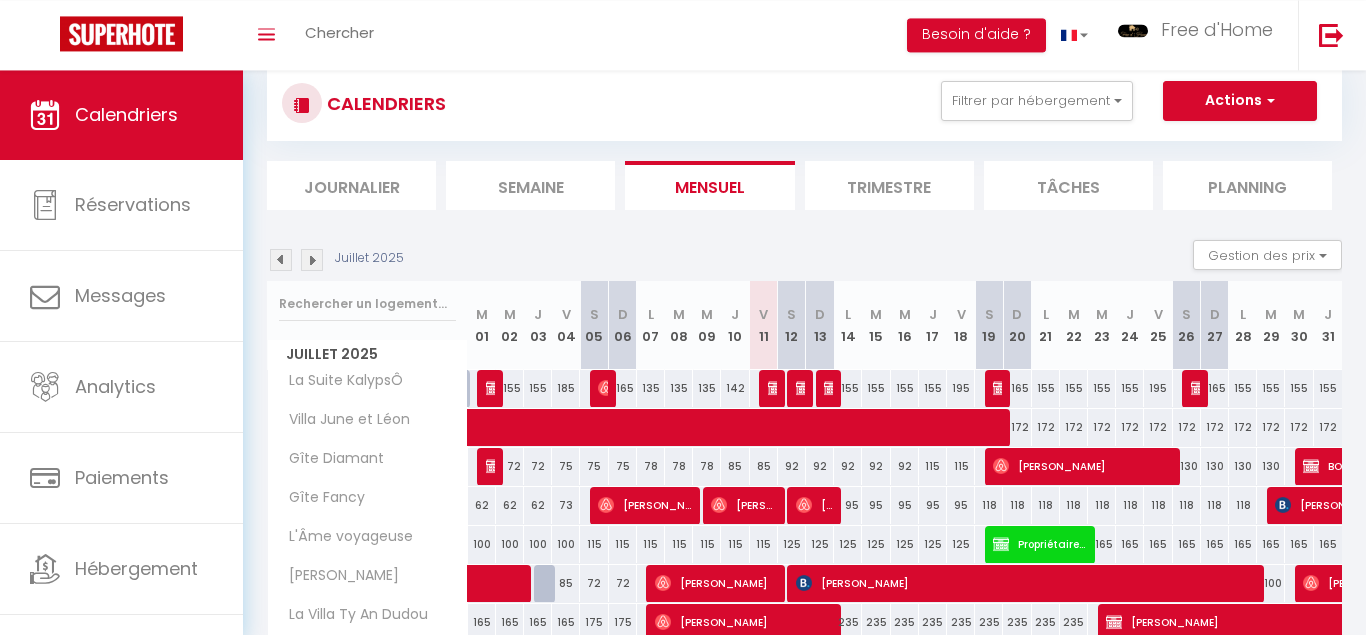 scroll, scrollTop: 70, scrollLeft: 0, axis: vertical 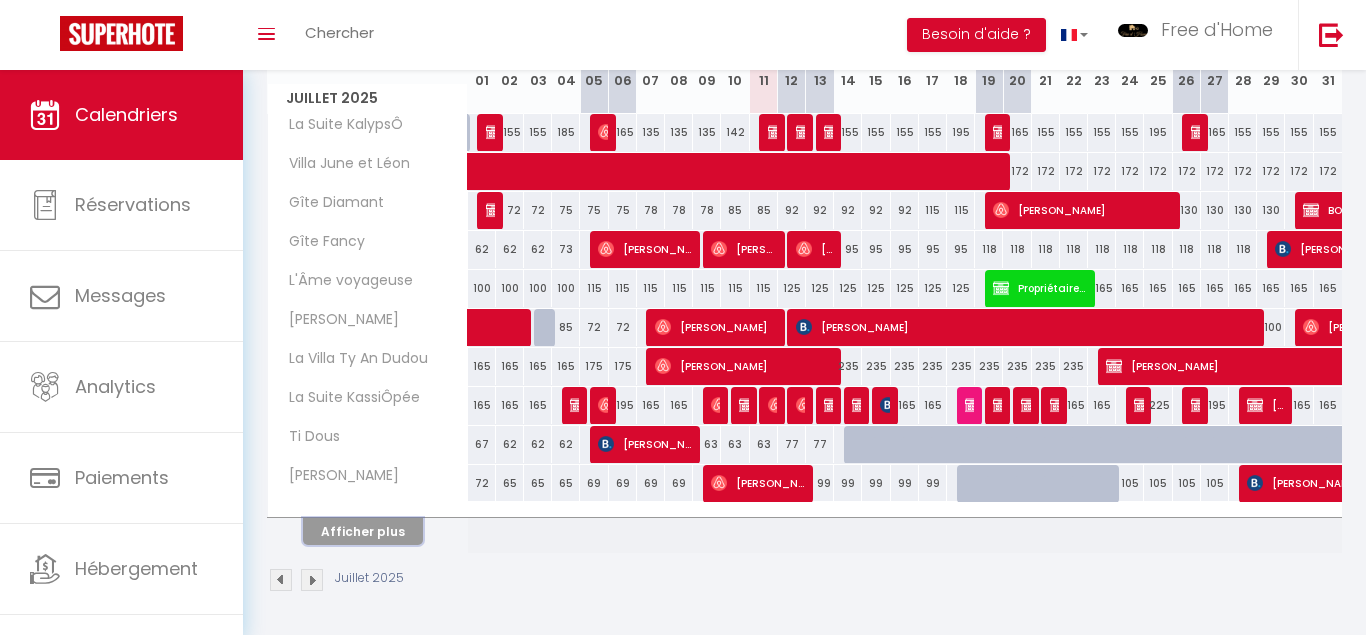 click on "Afficher plus" at bounding box center [363, 531] 